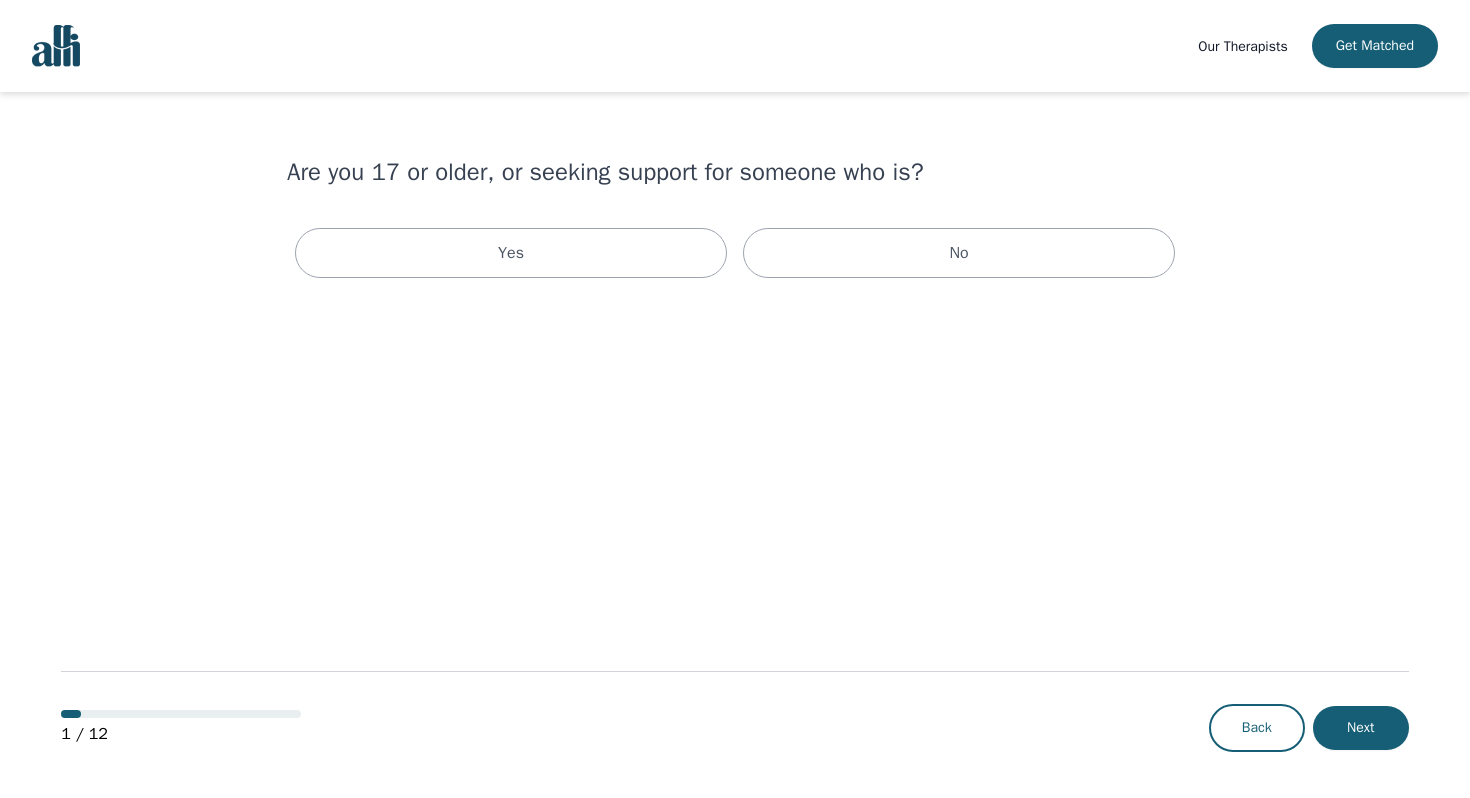 scroll, scrollTop: 0, scrollLeft: 0, axis: both 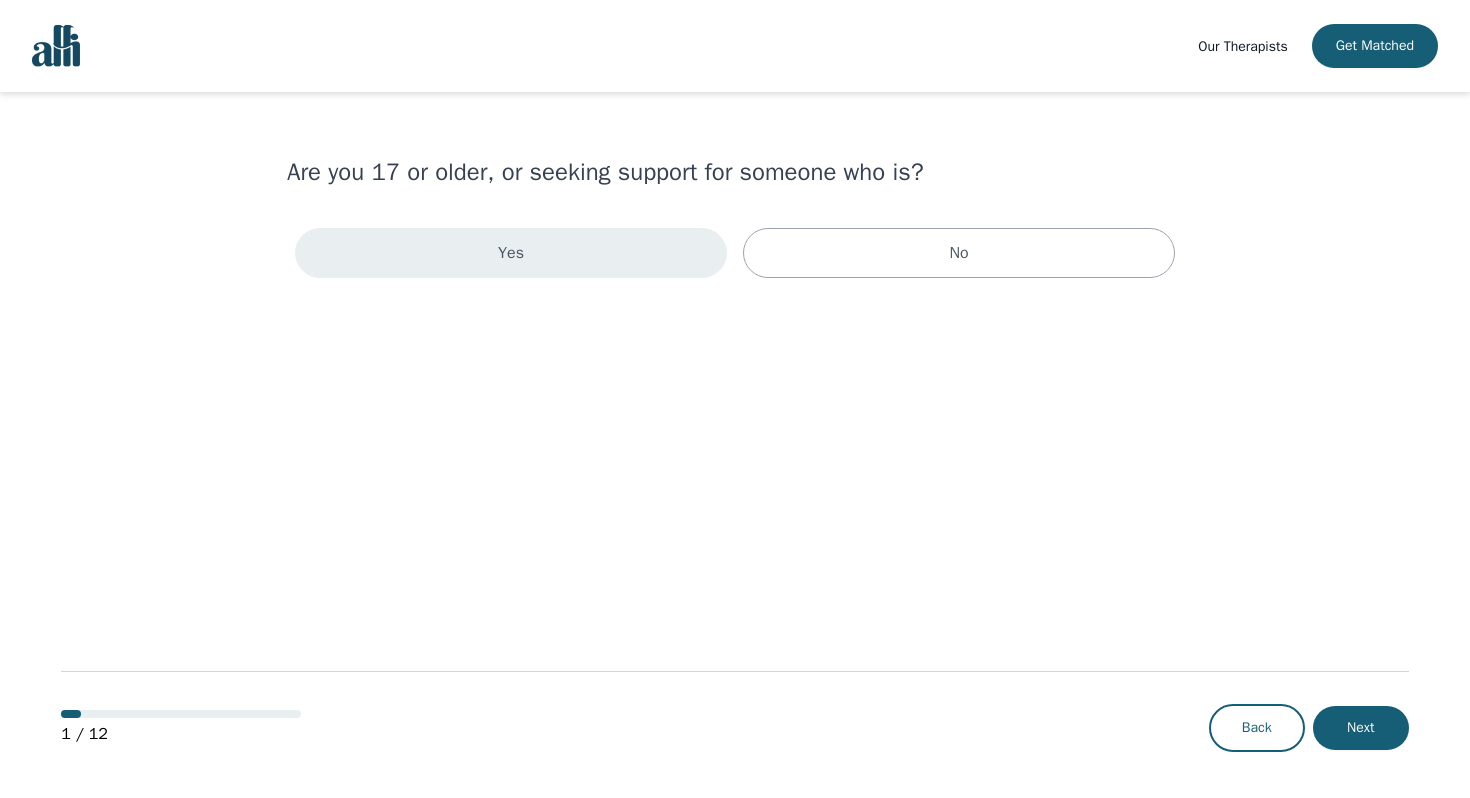 click on "Yes" at bounding box center [511, 253] 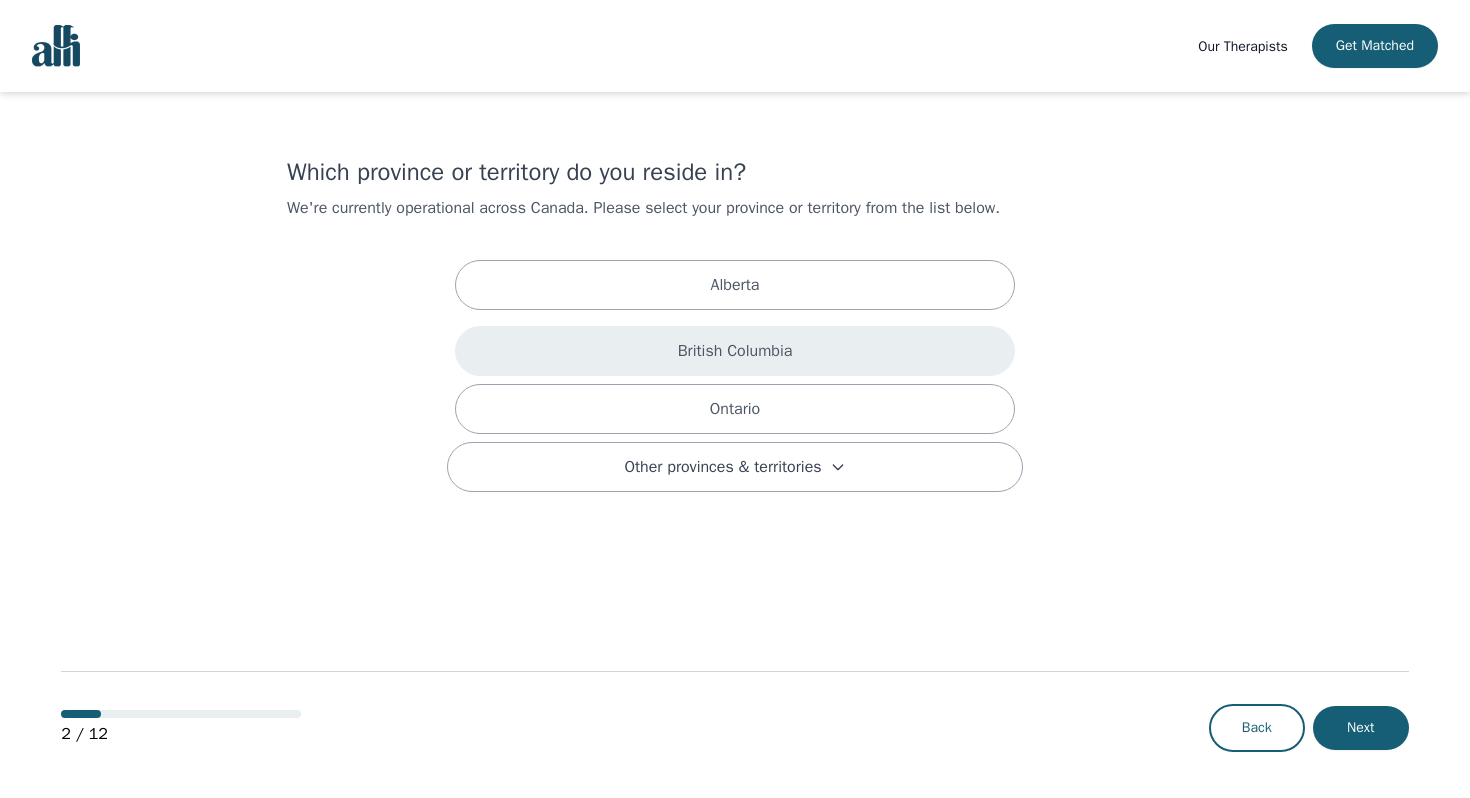 click on "British Columbia" at bounding box center (735, 351) 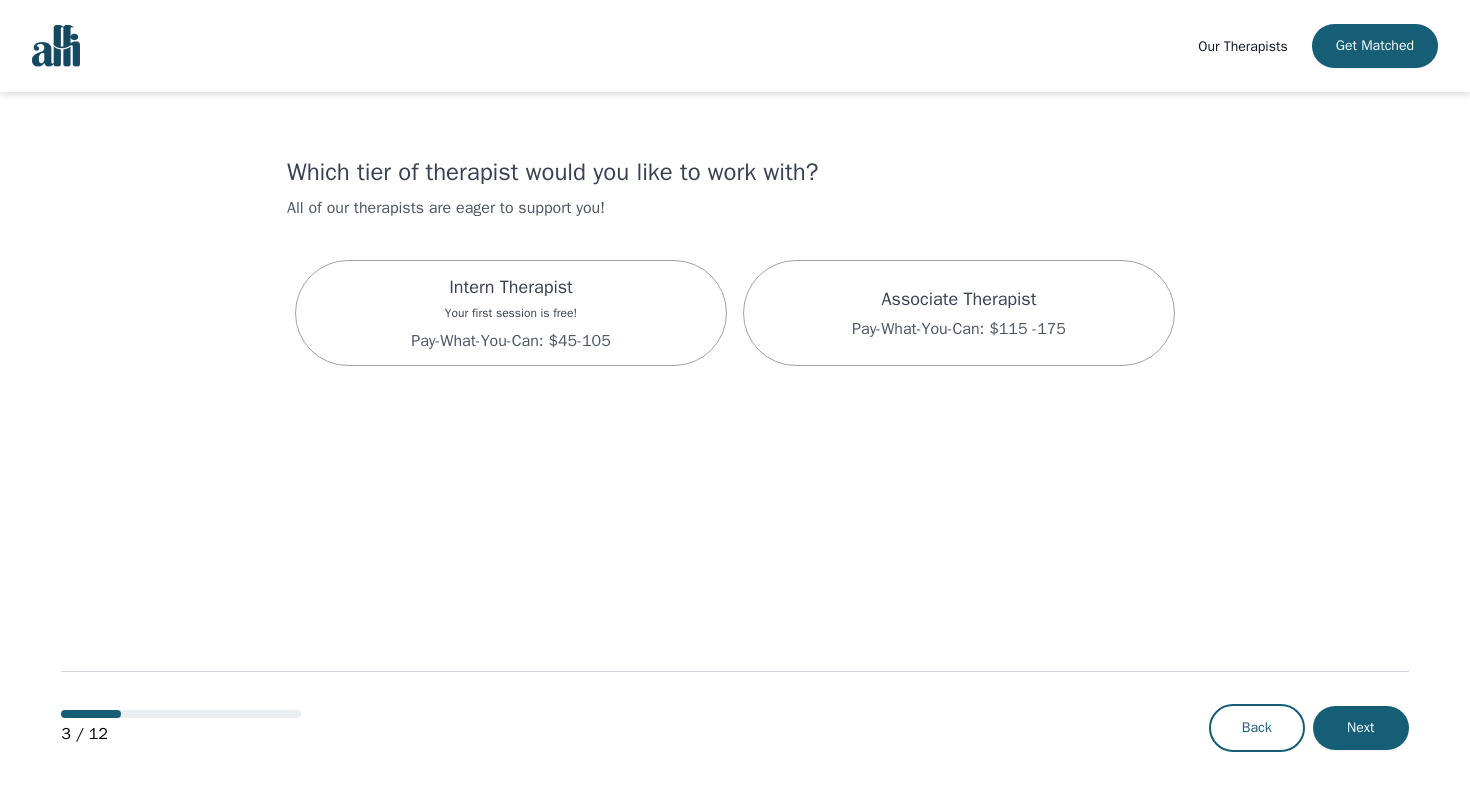 click on "Pay-What-You-Can: $45-105" at bounding box center [510, 341] 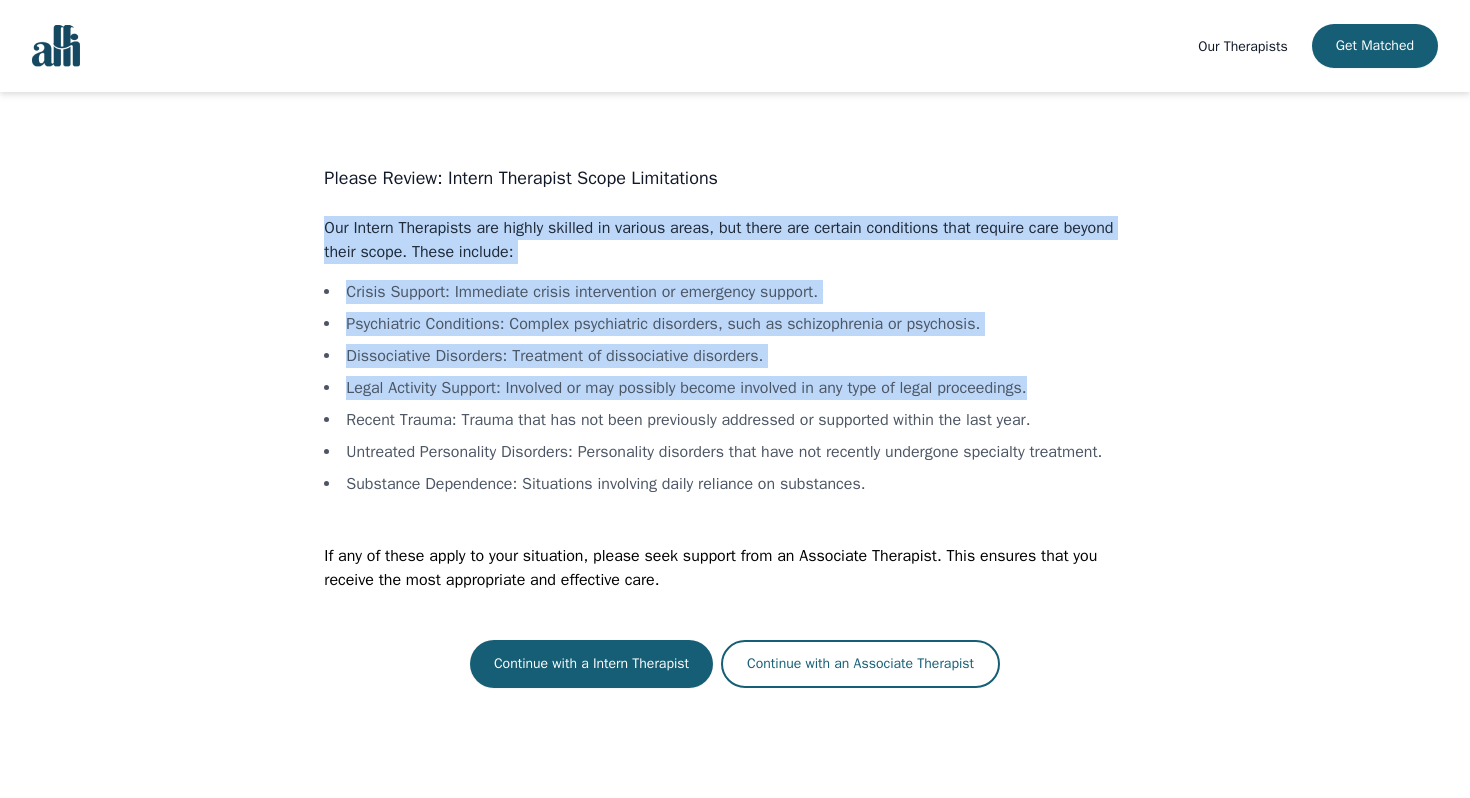 drag, startPoint x: 283, startPoint y: 195, endPoint x: 704, endPoint y: 402, distance: 469.1375 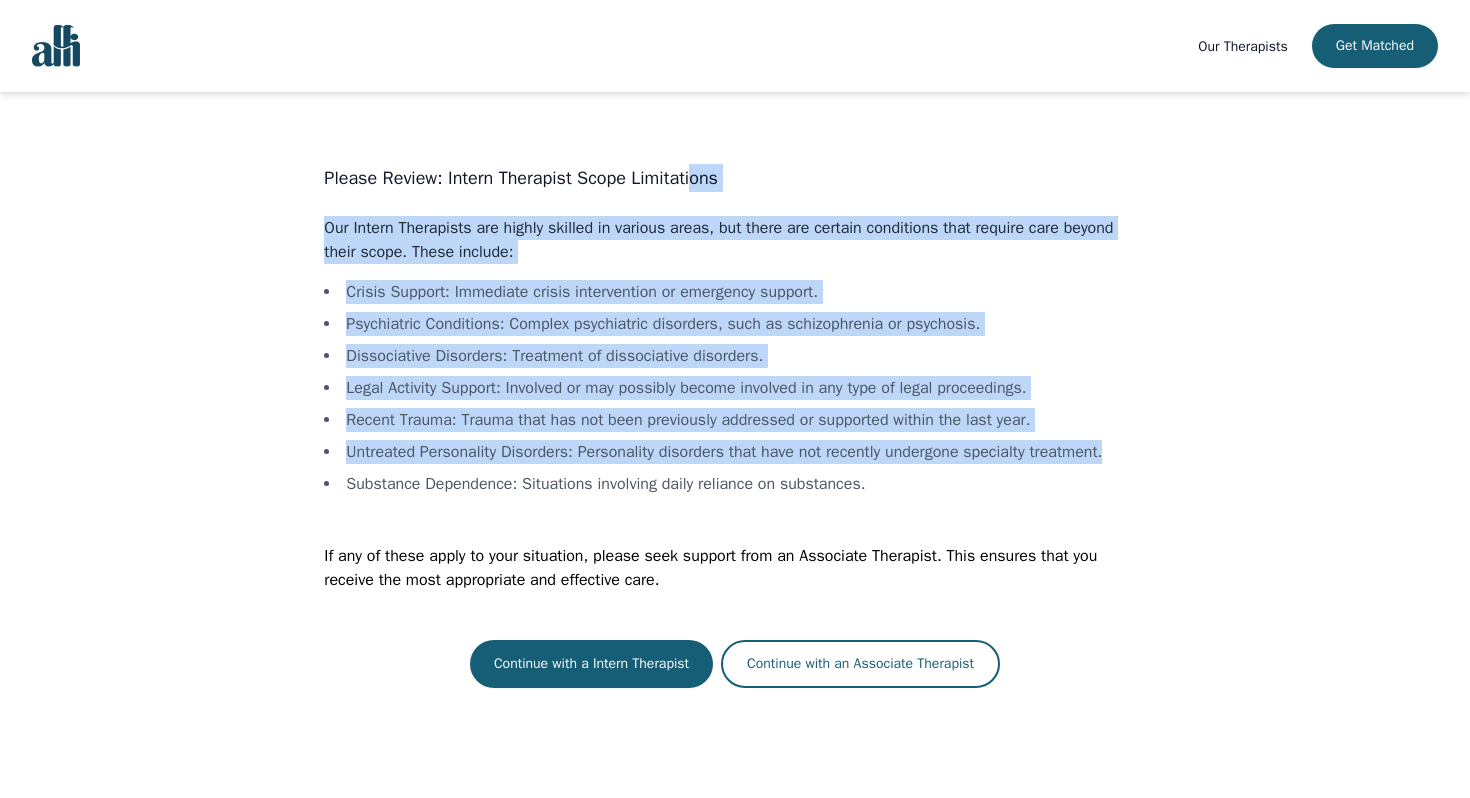 drag, startPoint x: 804, startPoint y: 468, endPoint x: 702, endPoint y: 169, distance: 315.91928 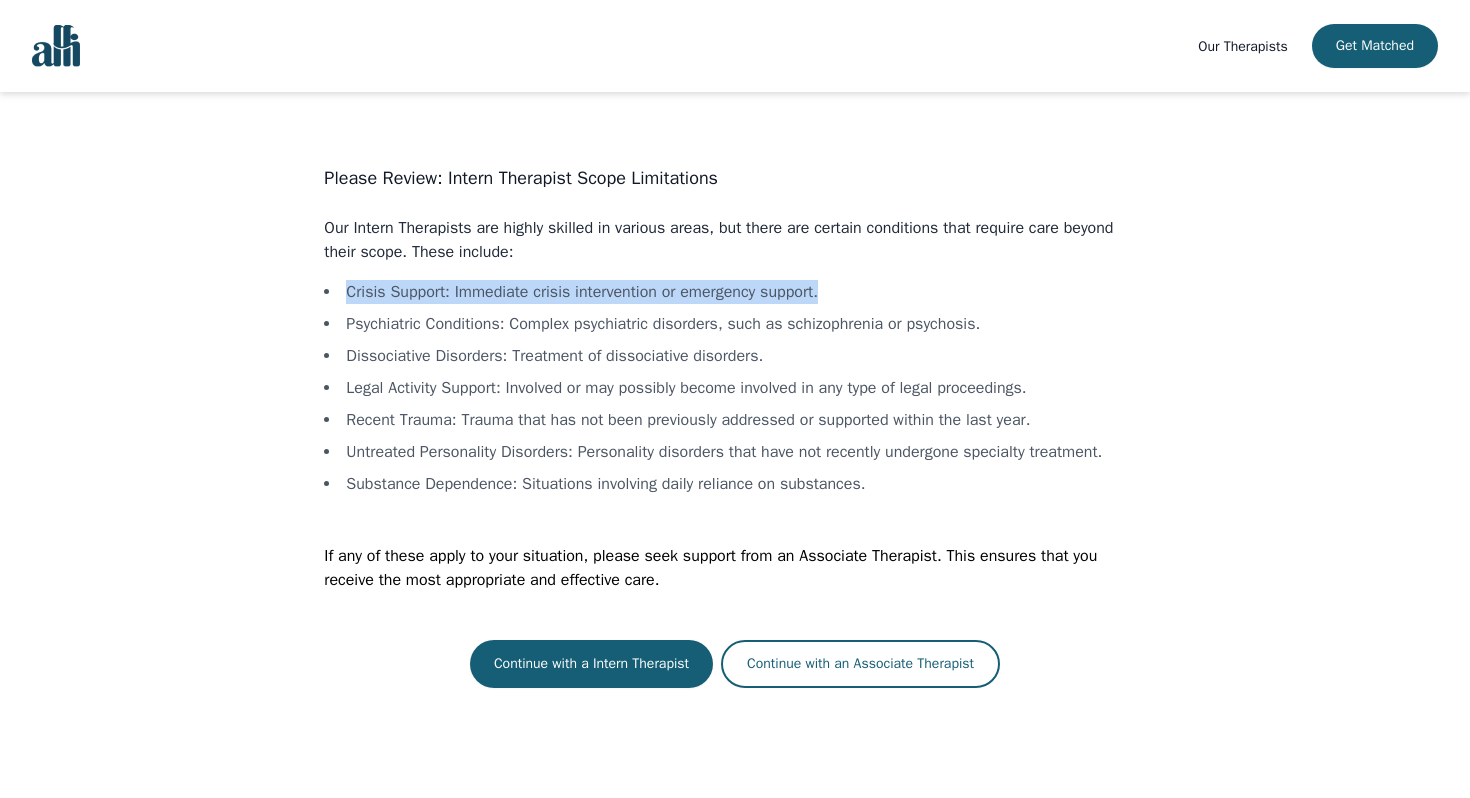 drag, startPoint x: 331, startPoint y: 289, endPoint x: 855, endPoint y: 289, distance: 524 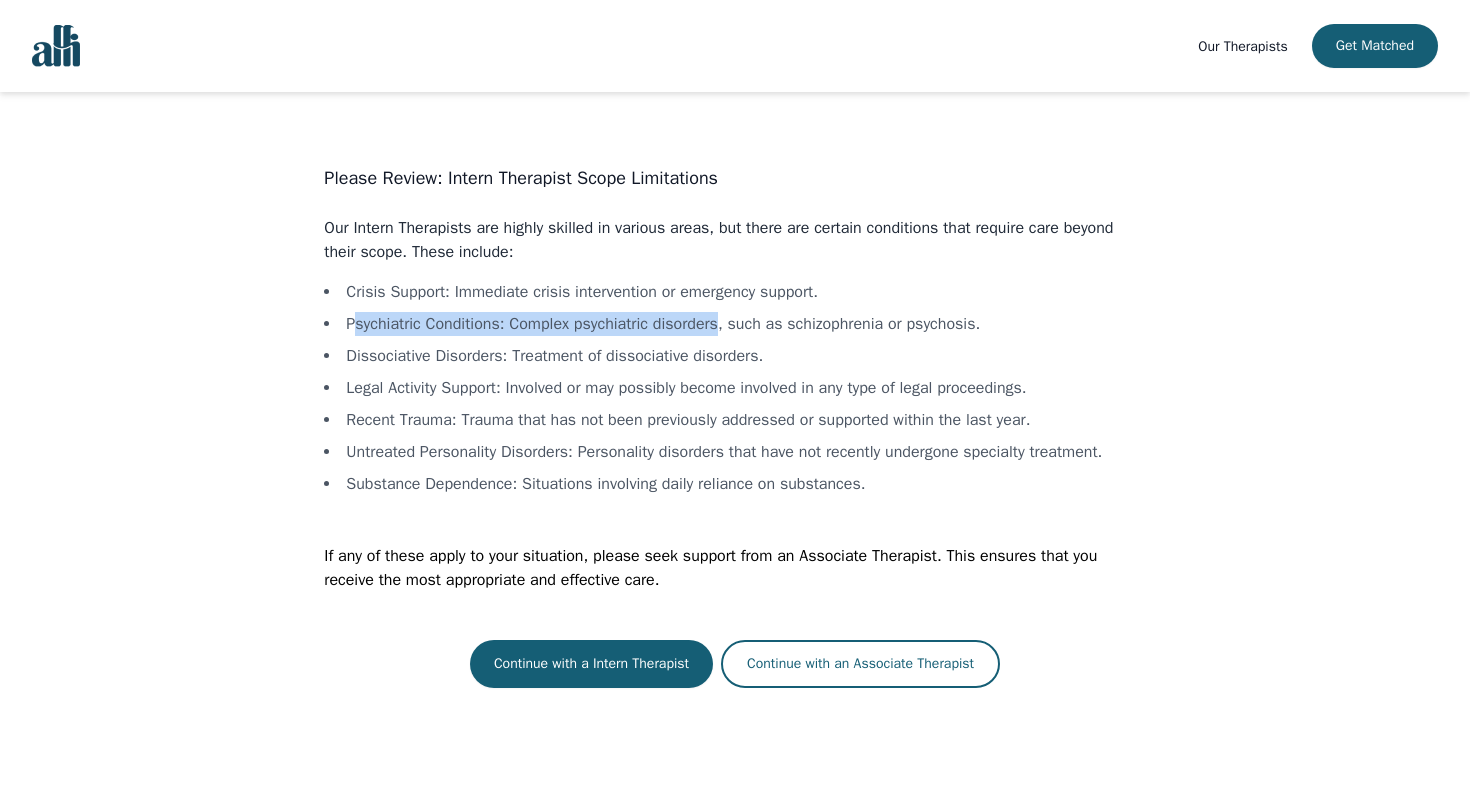 drag, startPoint x: 355, startPoint y: 322, endPoint x: 746, endPoint y: 319, distance: 391.0115 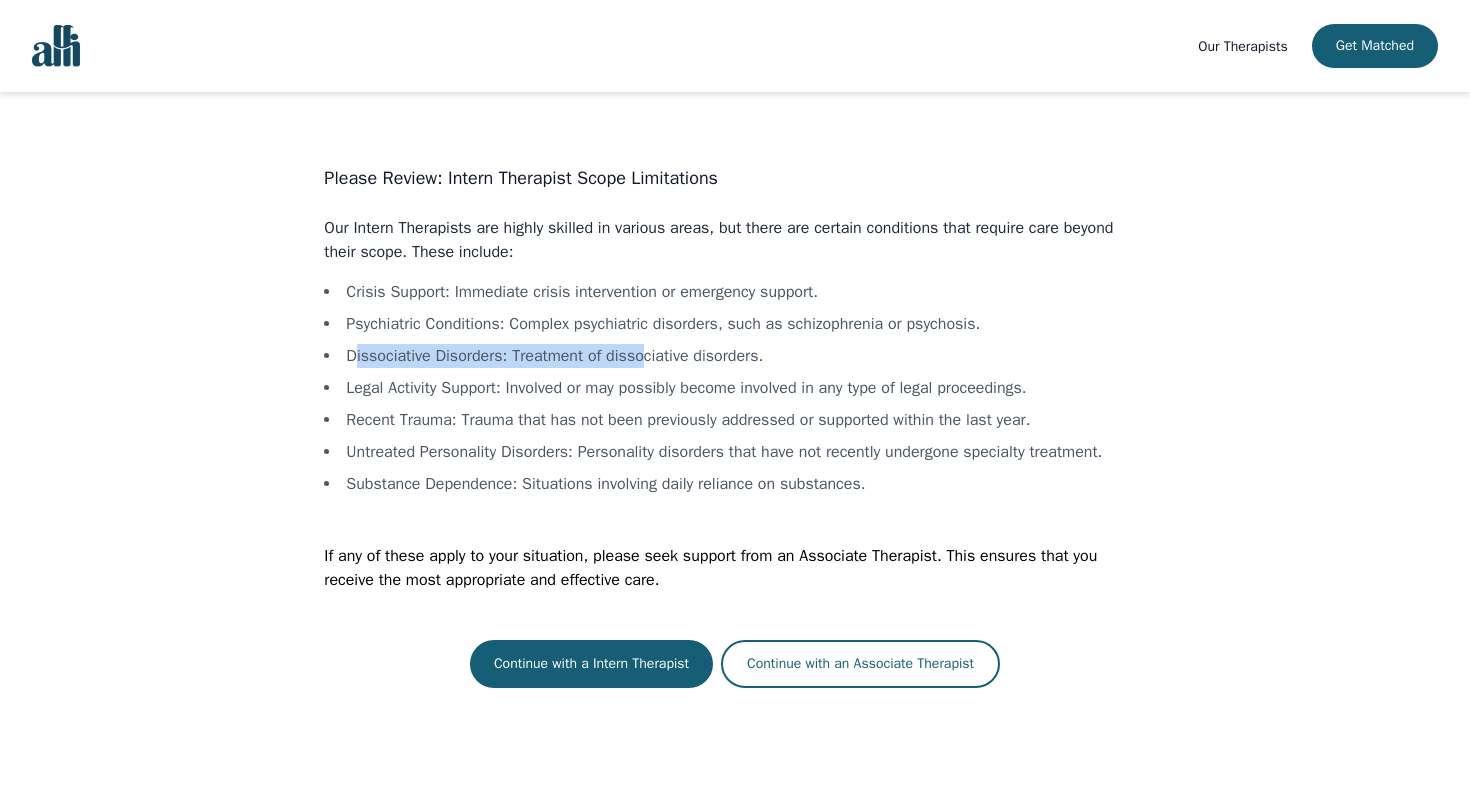 drag, startPoint x: 438, startPoint y: 357, endPoint x: 663, endPoint y: 356, distance: 225.00223 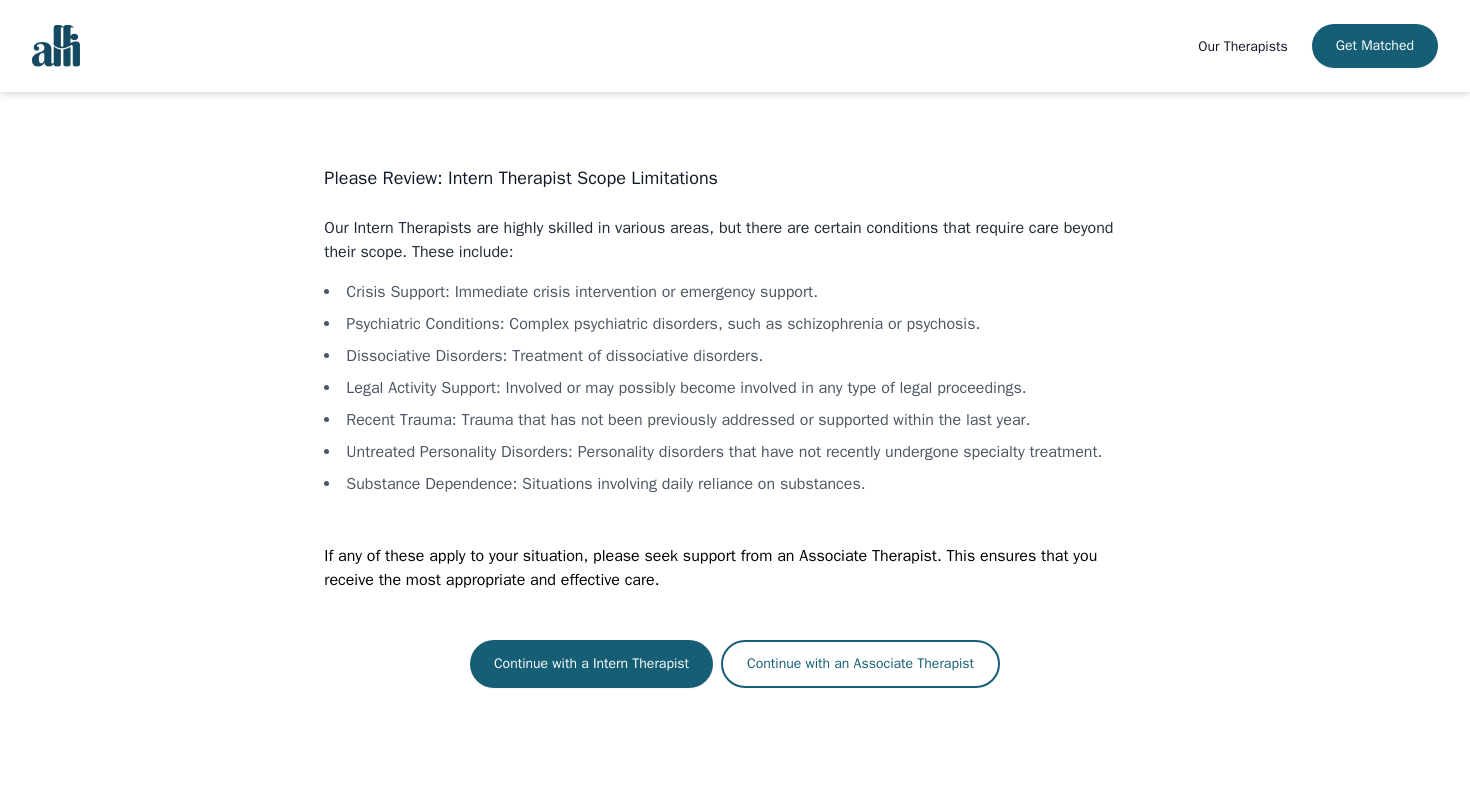 drag, startPoint x: 339, startPoint y: 401, endPoint x: 624, endPoint y: 396, distance: 285.04385 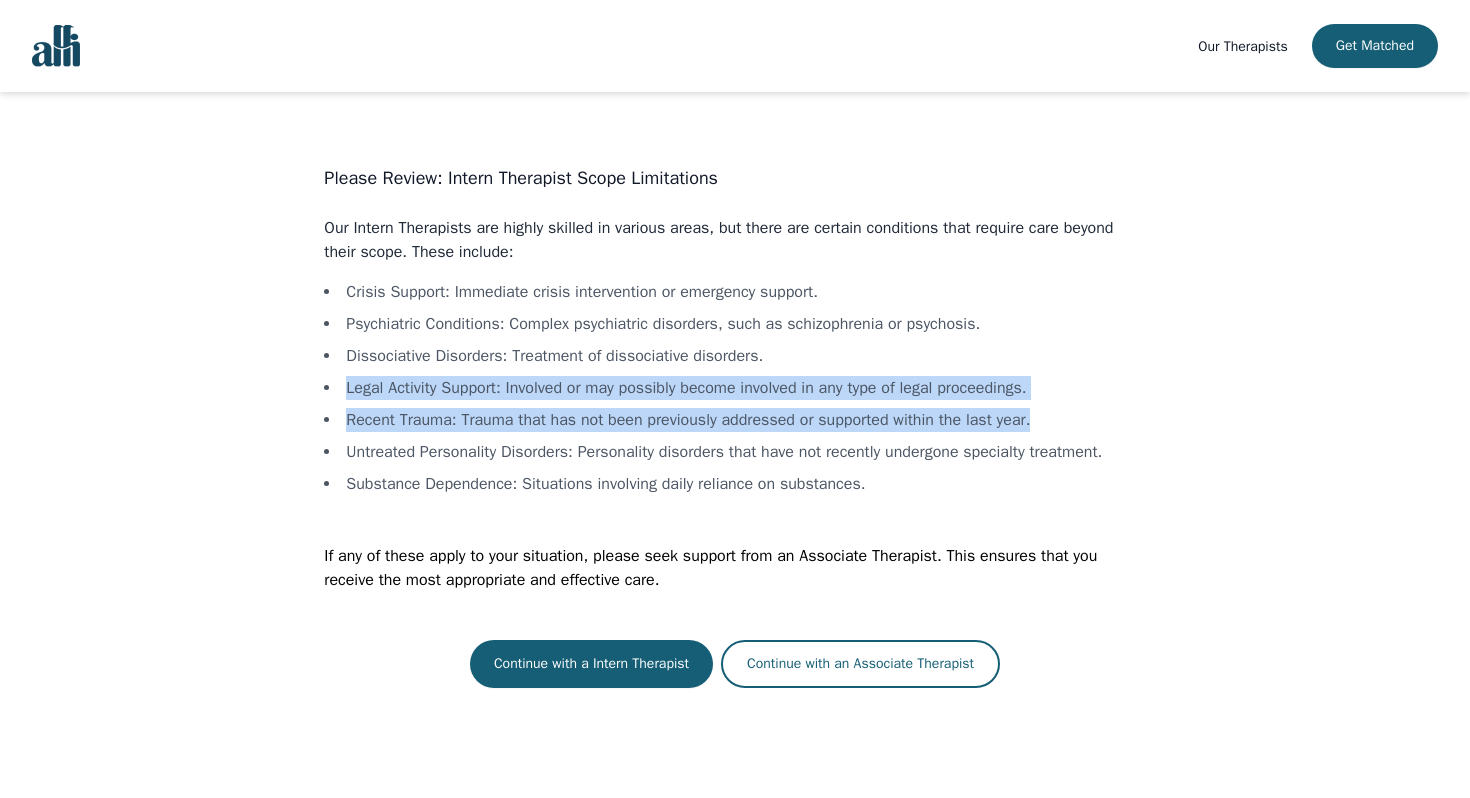 drag, startPoint x: 360, startPoint y: 432, endPoint x: 245, endPoint y: 394, distance: 121.11565 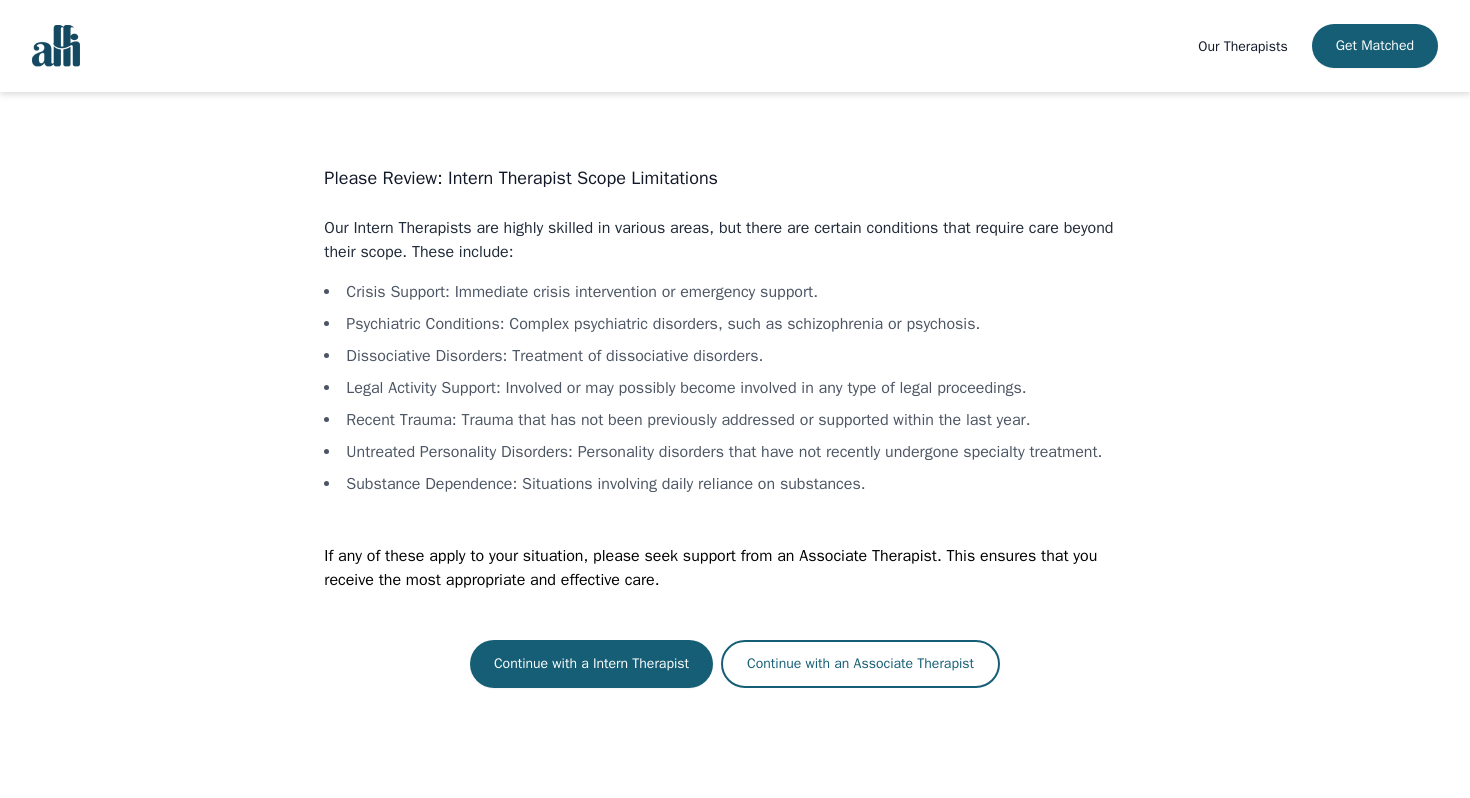 click on "Untreated Personality Disorders :   Personality disorders that have not recently undergone specialty treatment." at bounding box center [734, 452] 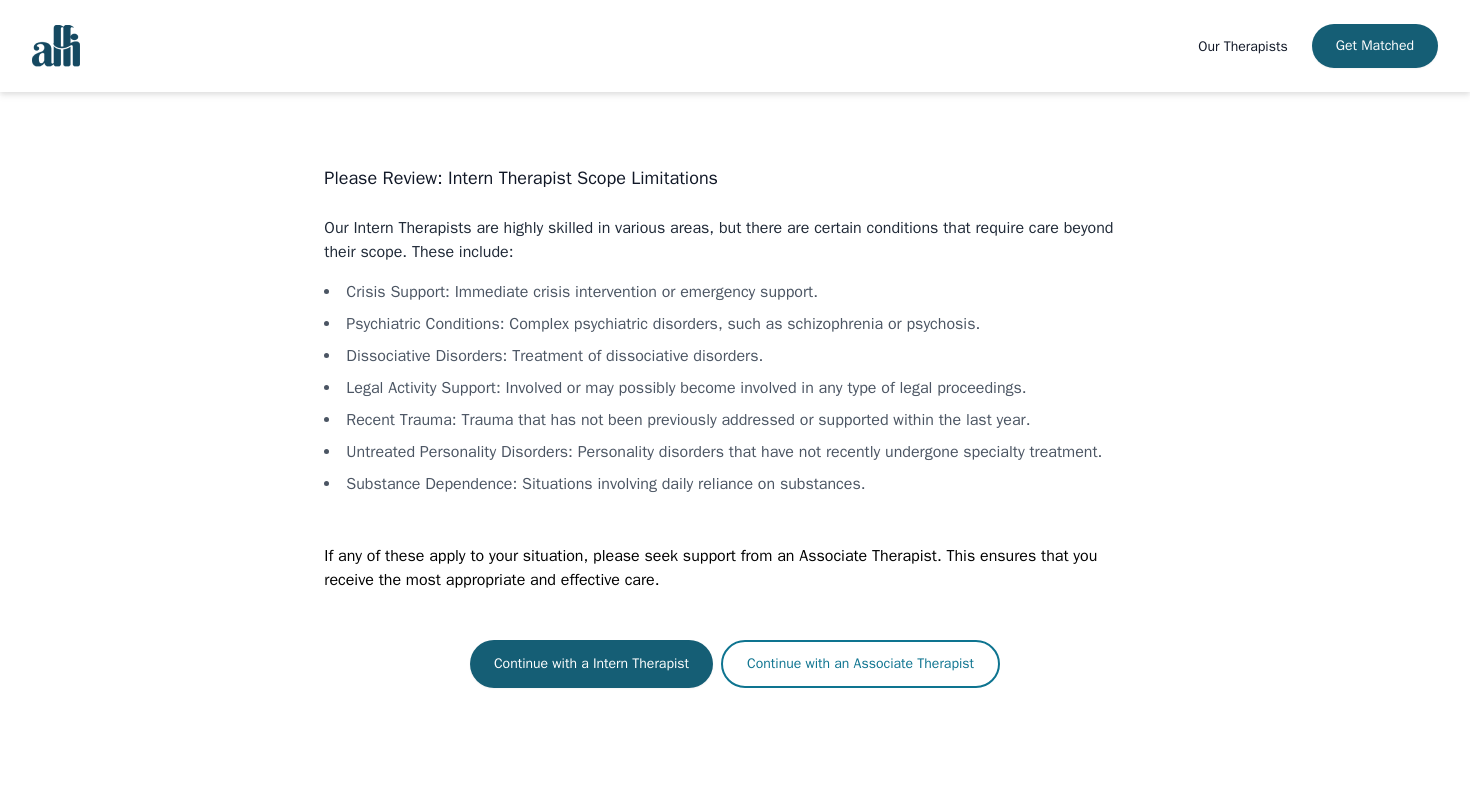 click on "Continue with an Associate Therapist" at bounding box center [860, 664] 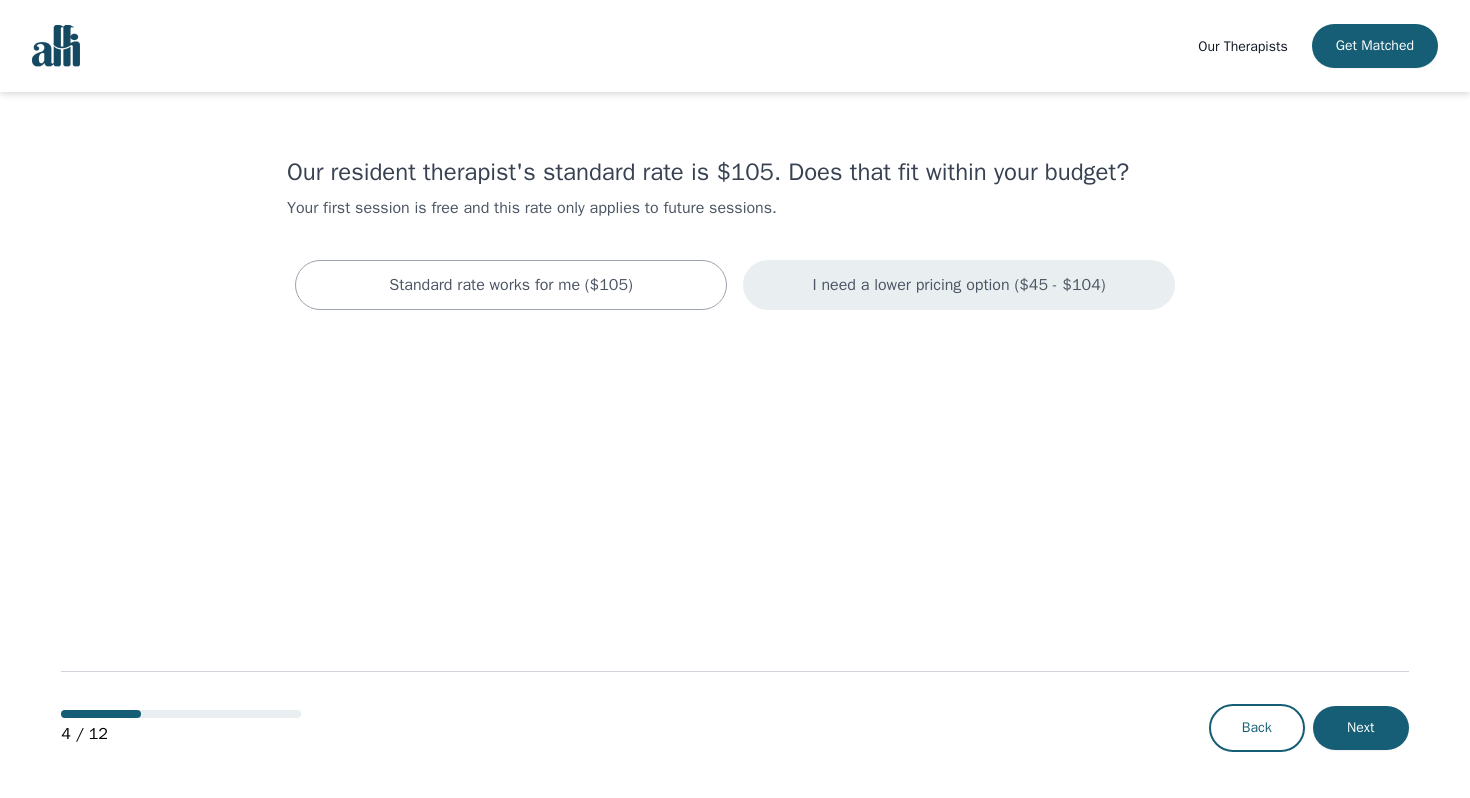 click on "I need a lower pricing option ($45 - $104)" at bounding box center [959, 285] 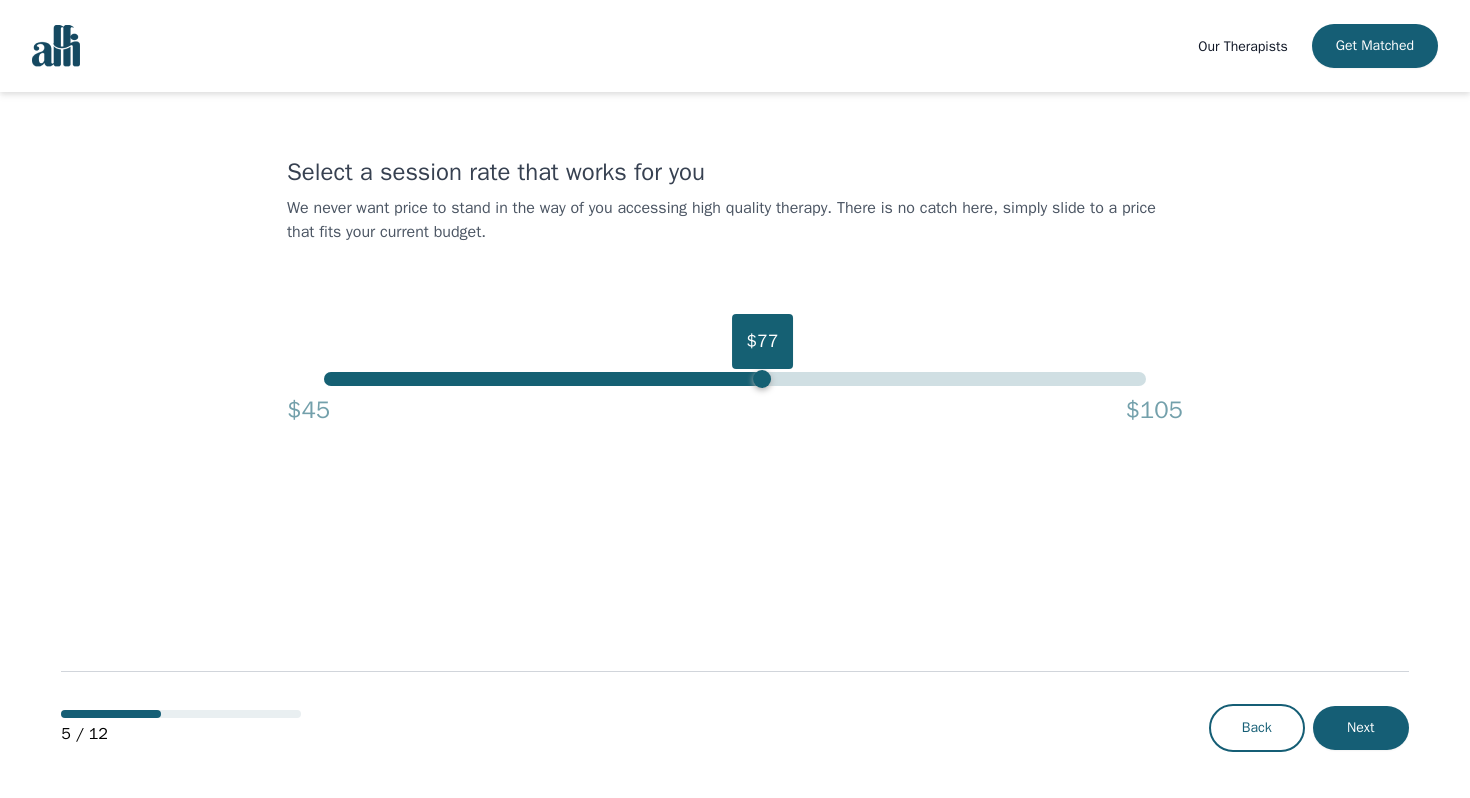 drag, startPoint x: 1151, startPoint y: 381, endPoint x: 0, endPoint y: 362, distance: 1151.1569 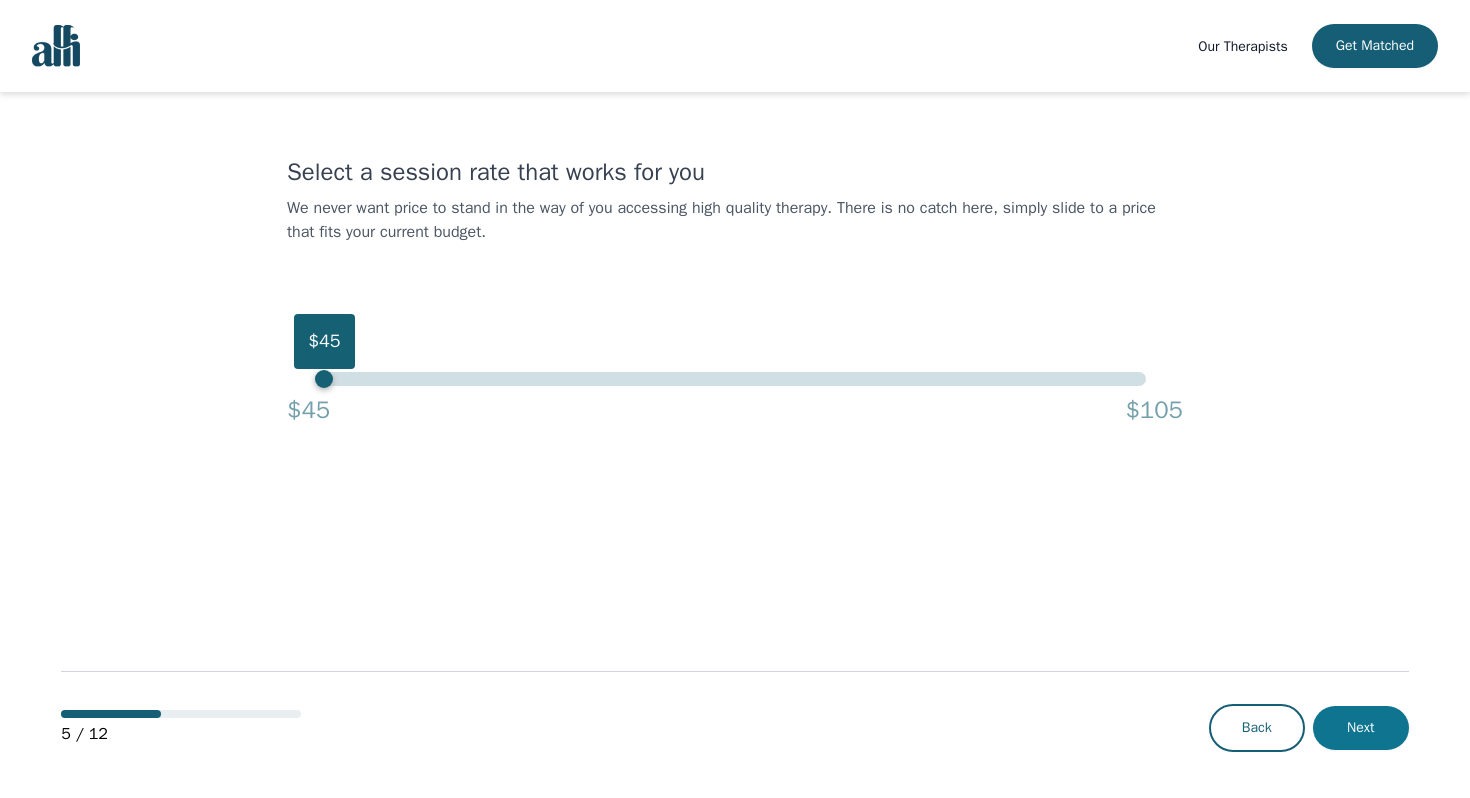 click on "Next" at bounding box center [1361, 728] 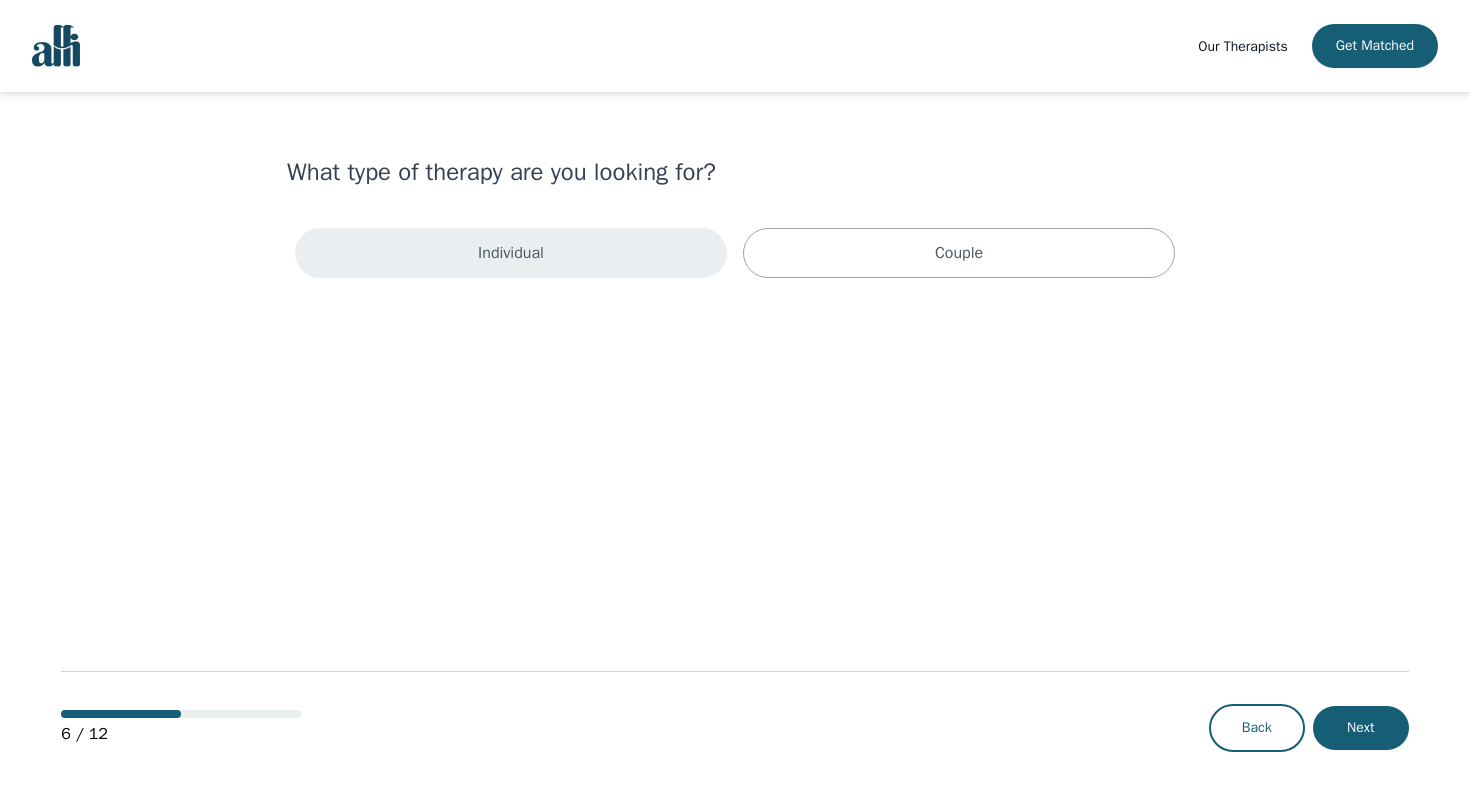 click on "Individual" at bounding box center (511, 253) 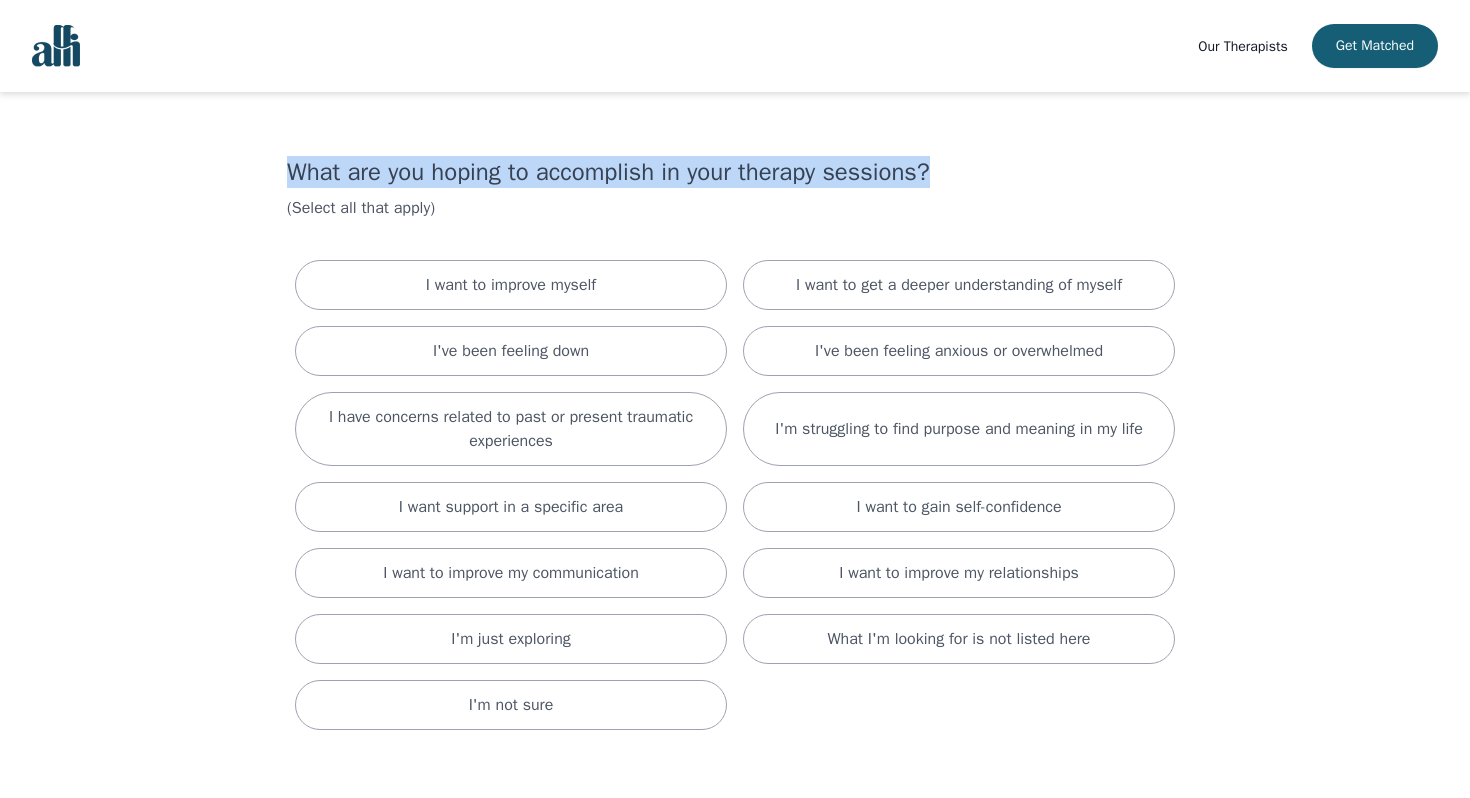 drag, startPoint x: 272, startPoint y: 160, endPoint x: 1176, endPoint y: 158, distance: 904.0022 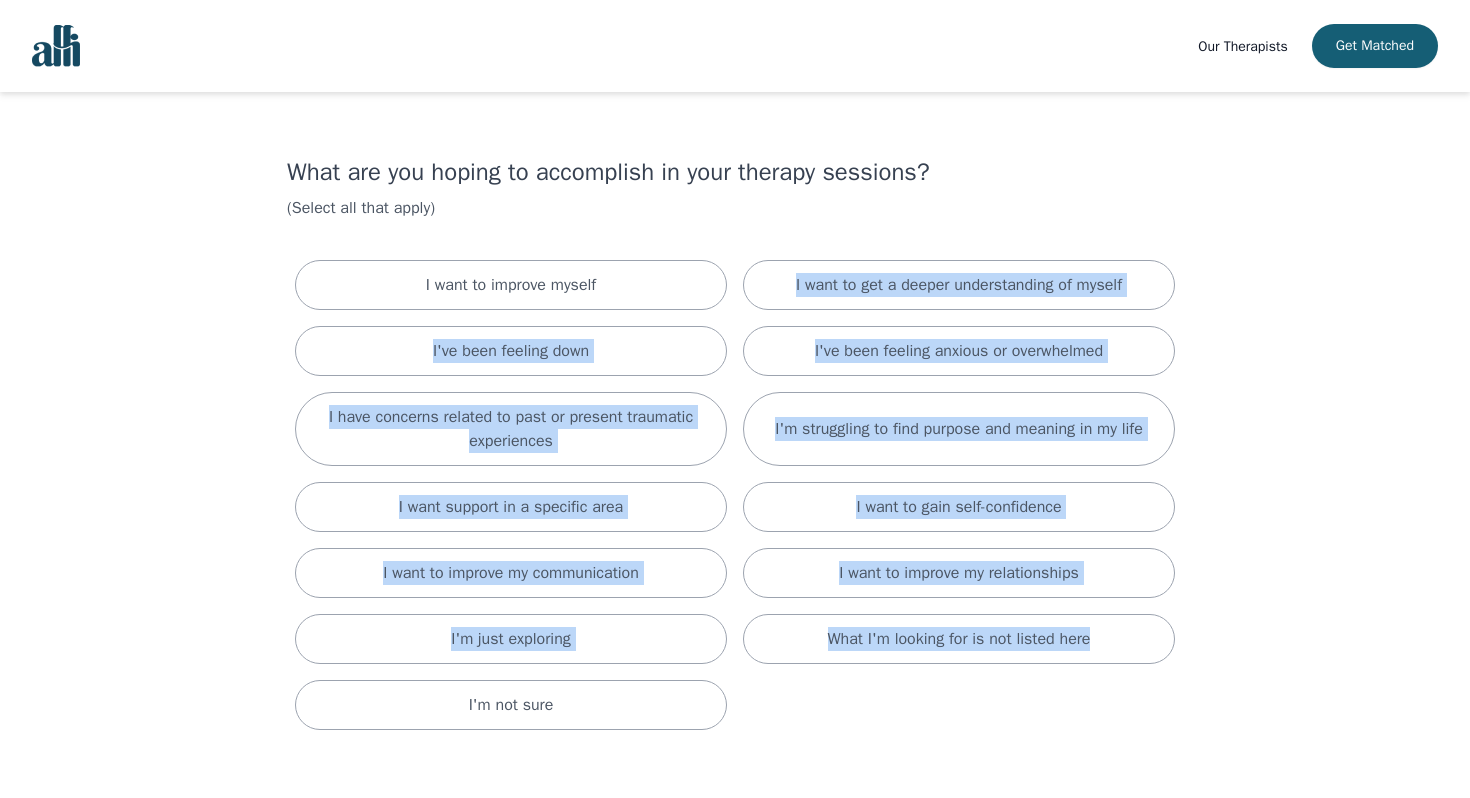 drag, startPoint x: 1257, startPoint y: 647, endPoint x: 1200, endPoint y: 237, distance: 413.94324 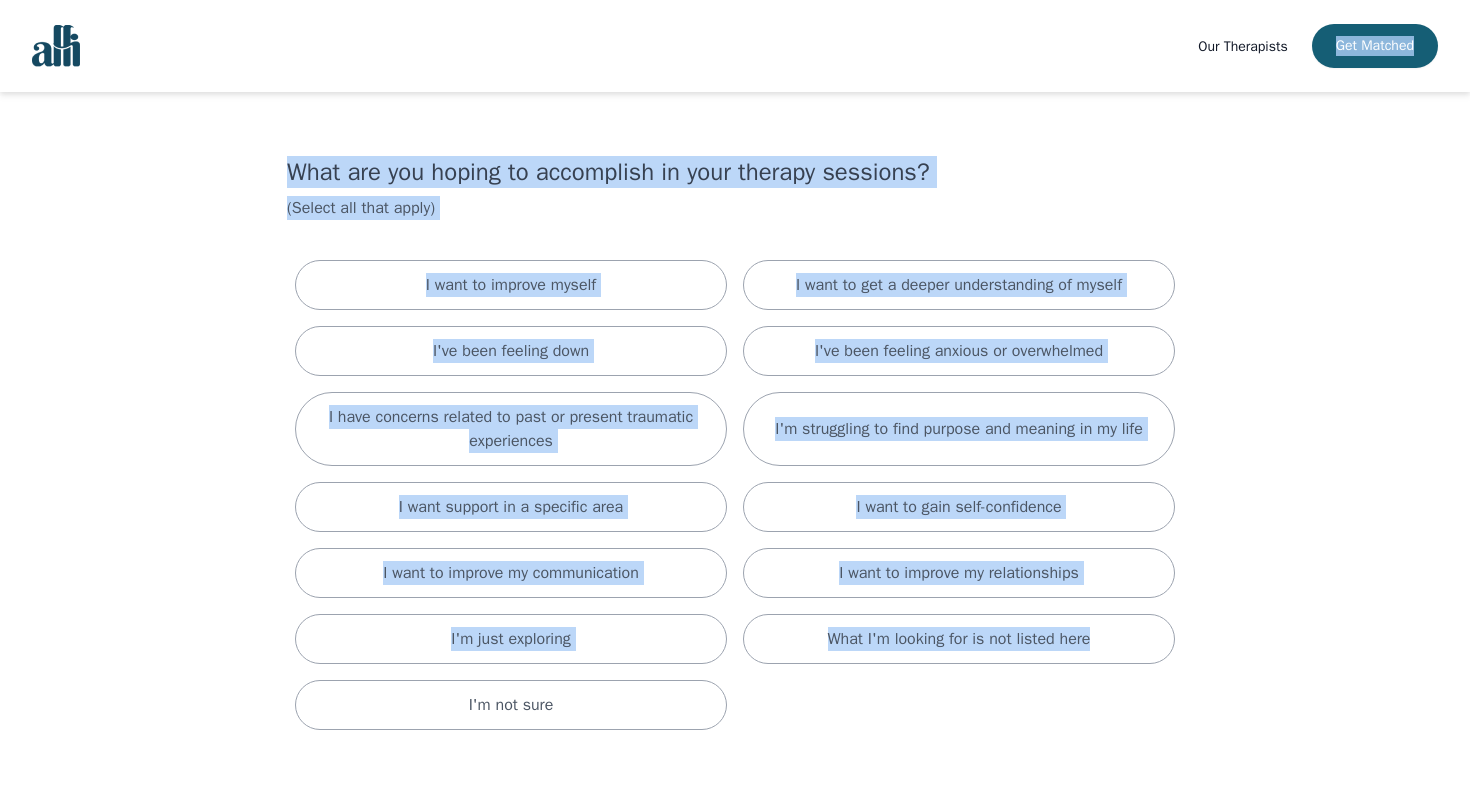 drag, startPoint x: 1202, startPoint y: 710, endPoint x: 1181, endPoint y: 78, distance: 632.3488 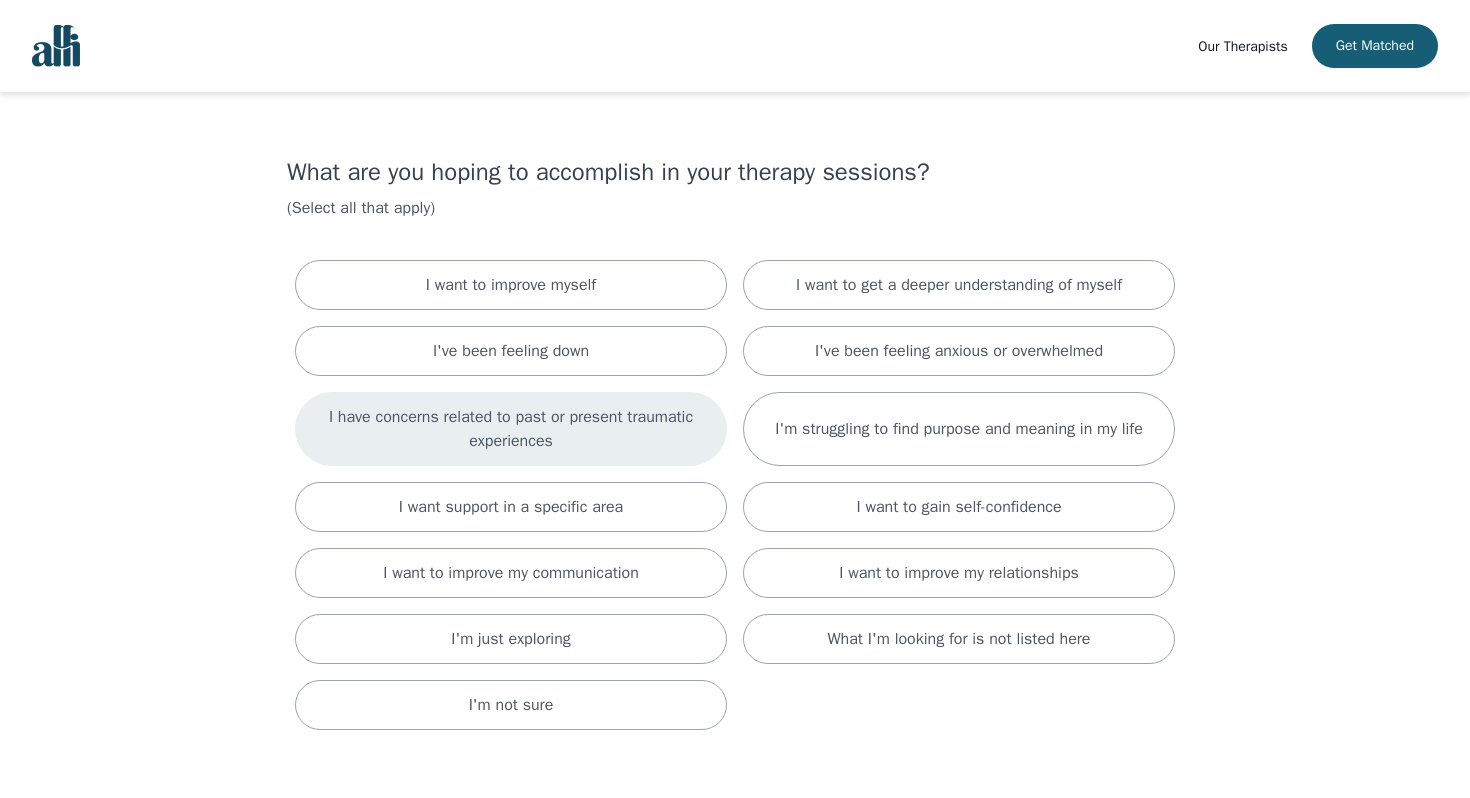click on "I have concerns related to past or present traumatic experiences" at bounding box center [511, 429] 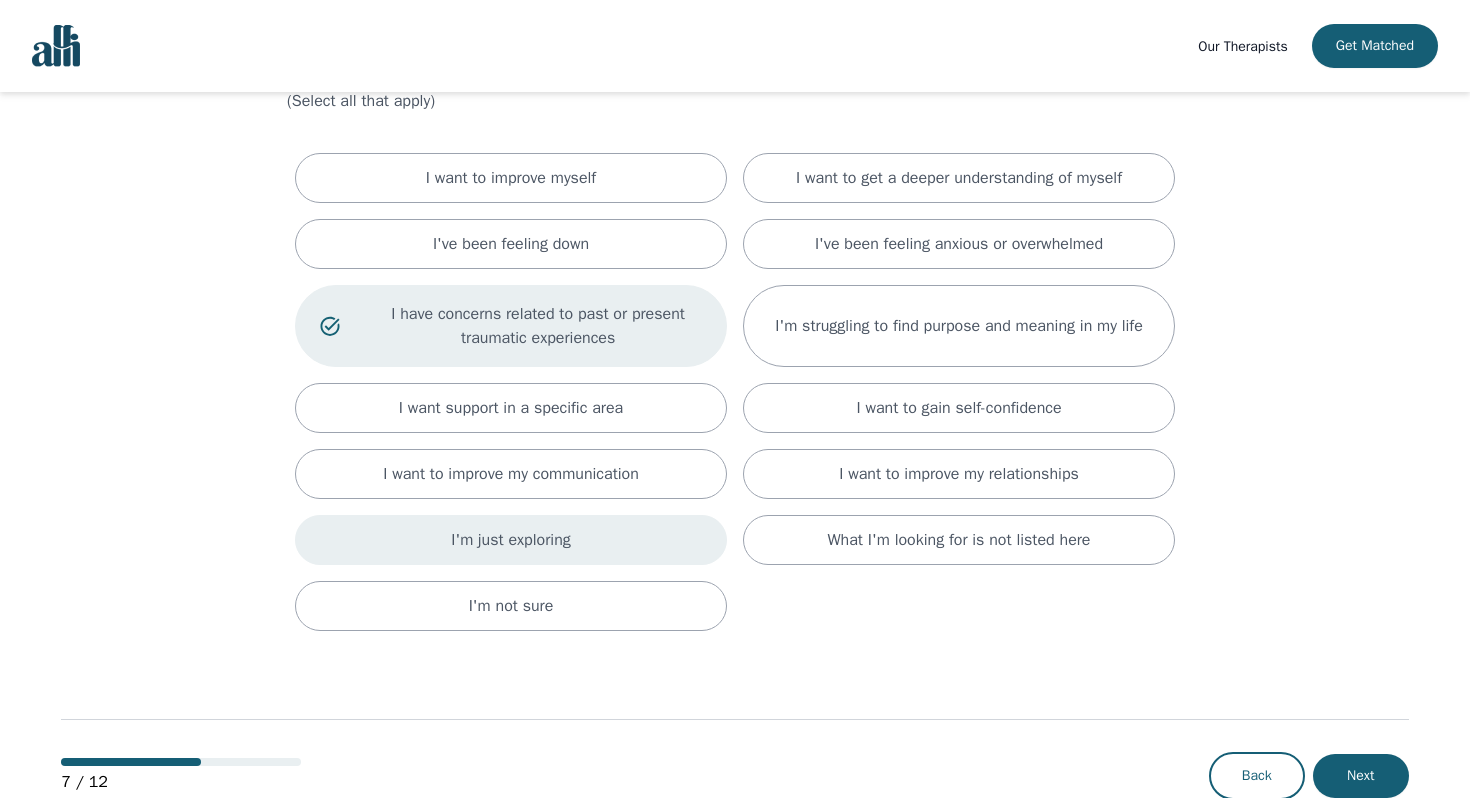 scroll, scrollTop: 157, scrollLeft: 0, axis: vertical 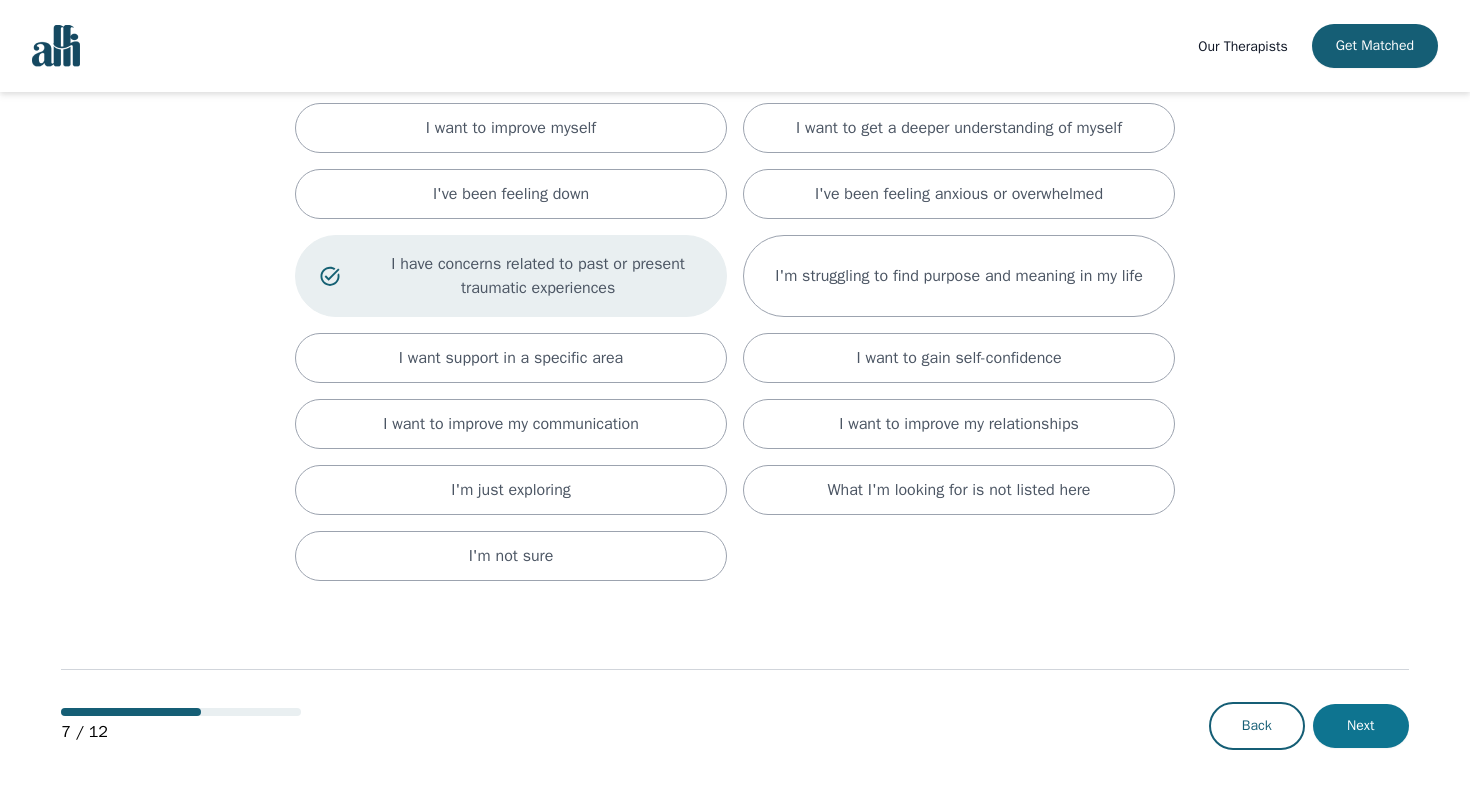 click on "Next" at bounding box center (1361, 726) 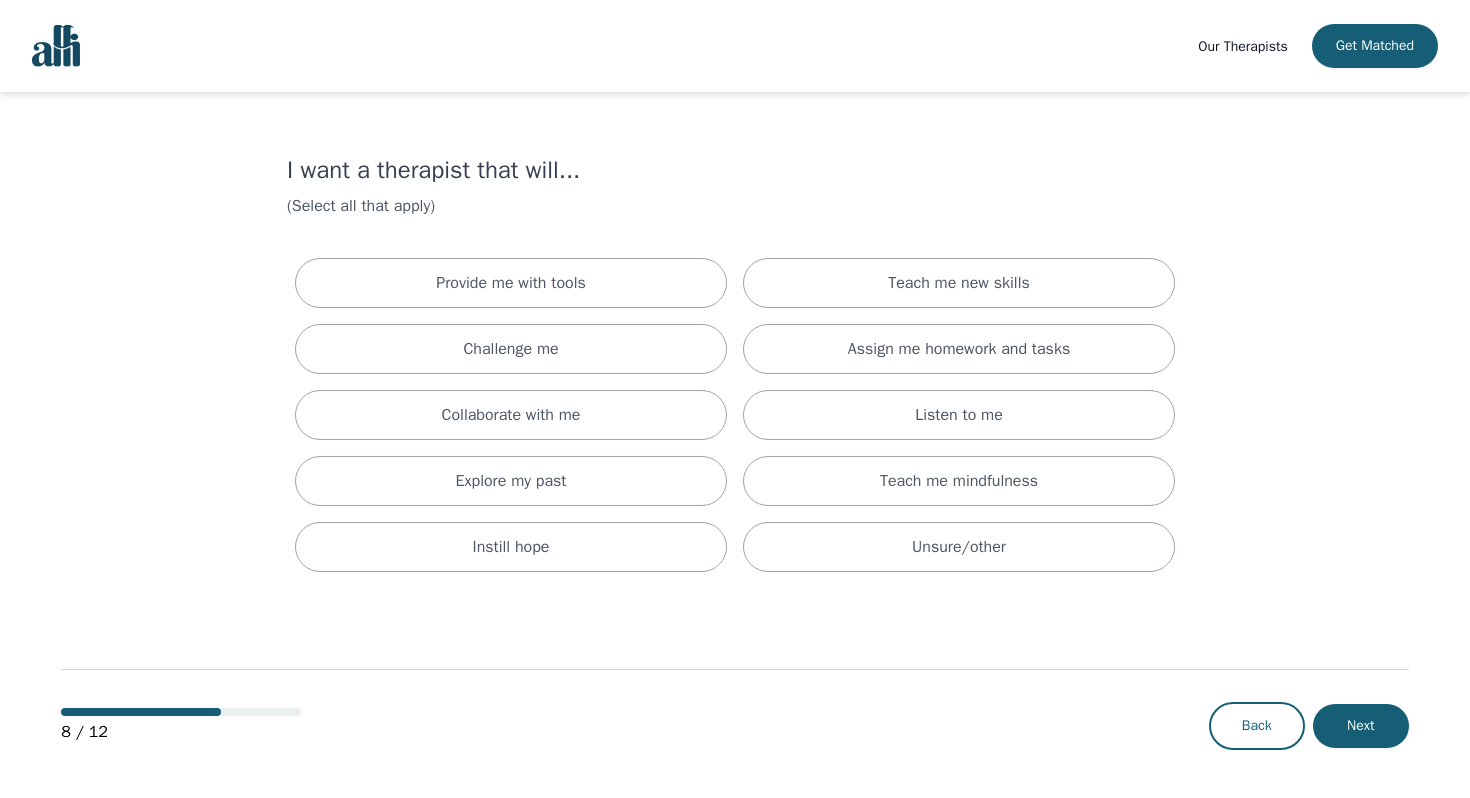 scroll, scrollTop: 0, scrollLeft: 0, axis: both 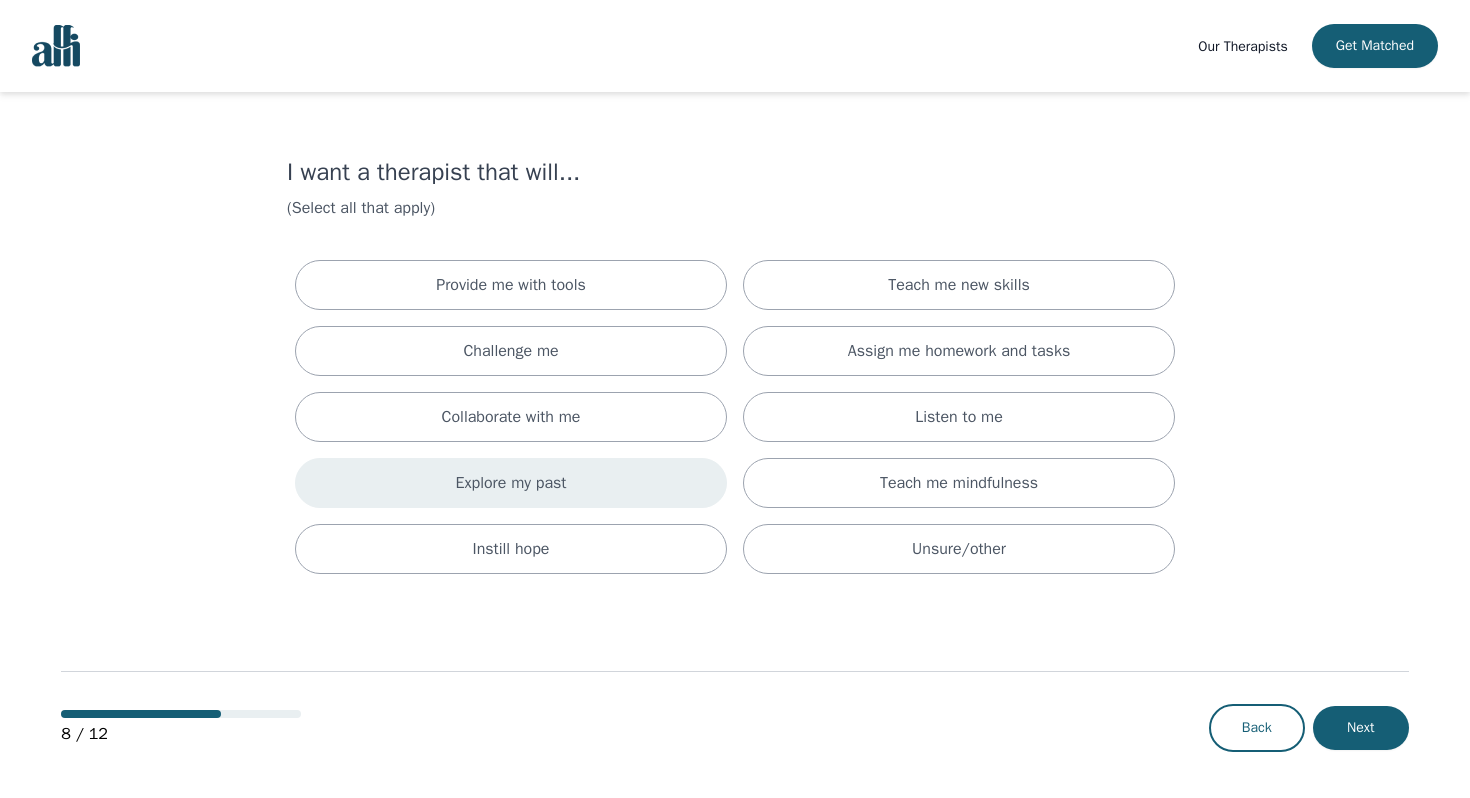 click on "Explore my past" at bounding box center (511, 483) 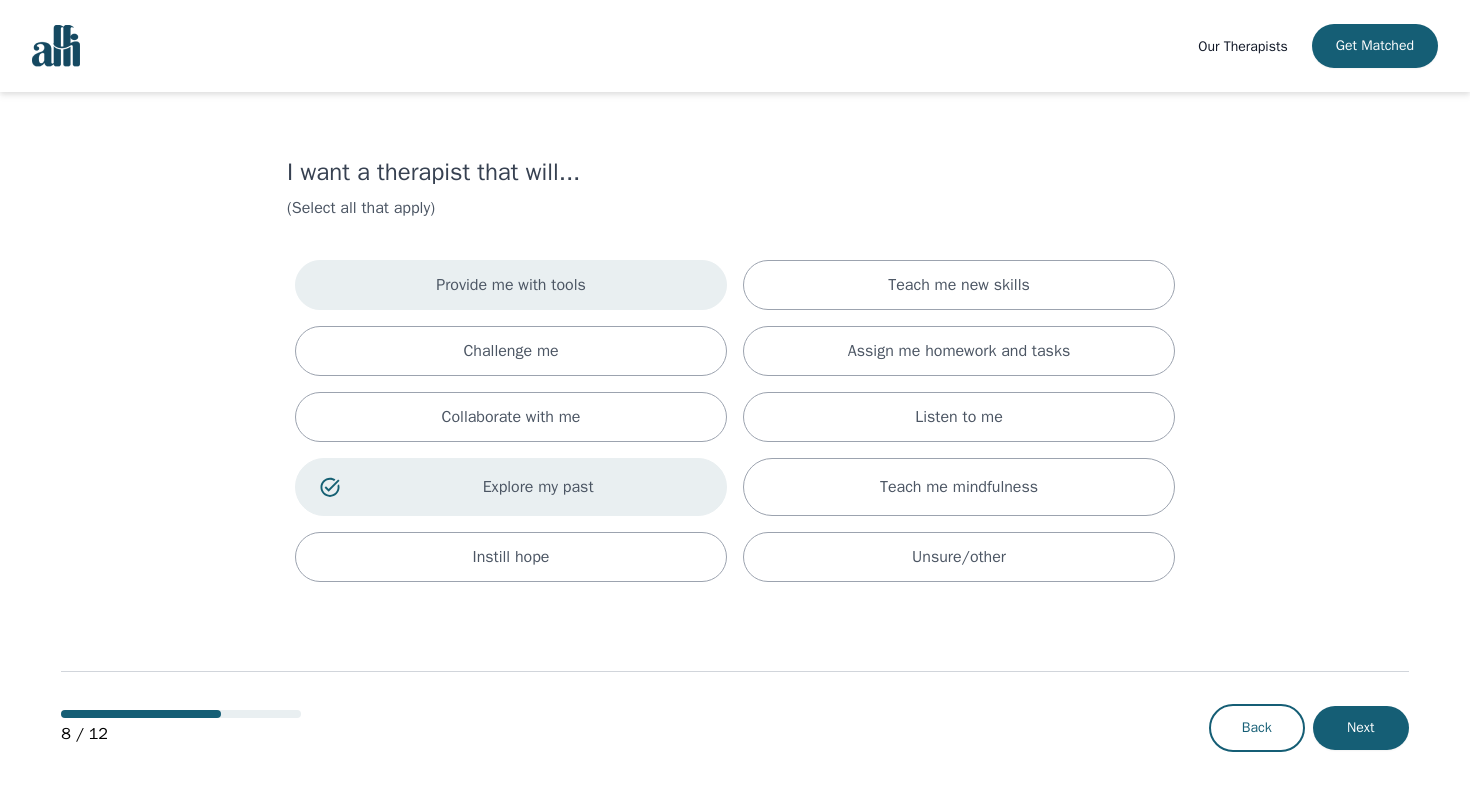 click on "Provide me with tools" at bounding box center [511, 285] 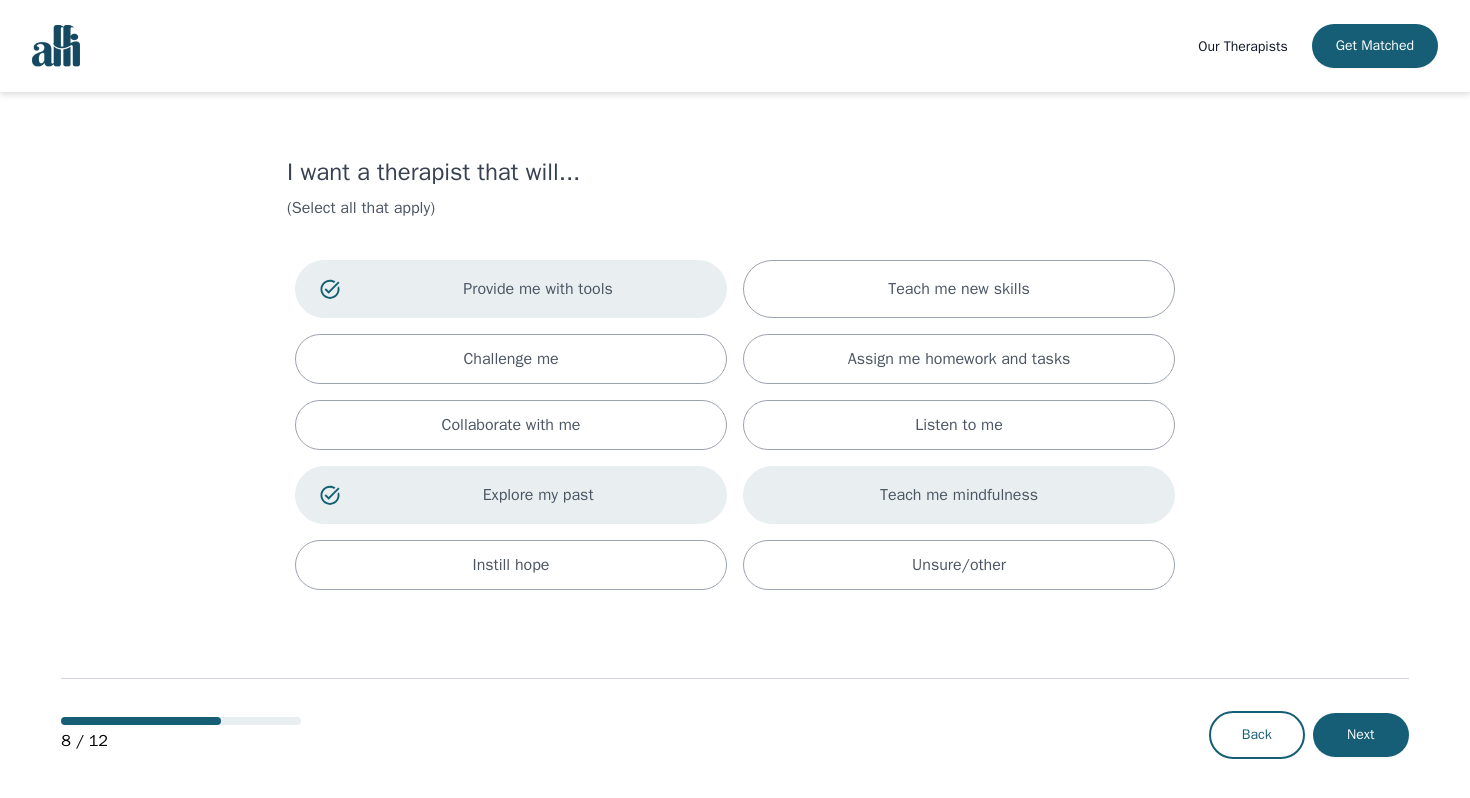 click on "Teach me mindfulness" at bounding box center (959, 495) 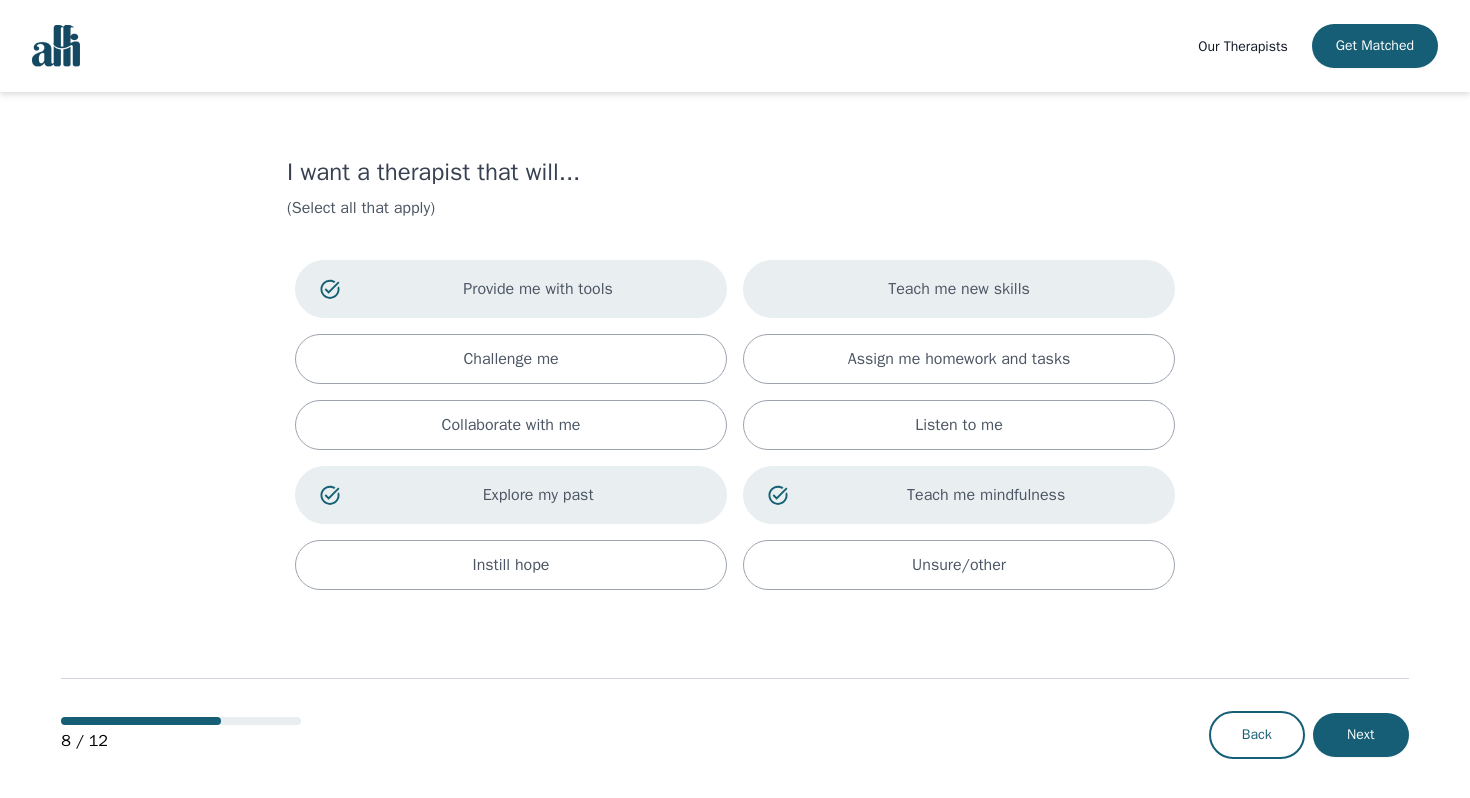 click on "Teach me new skills" at bounding box center (959, 289) 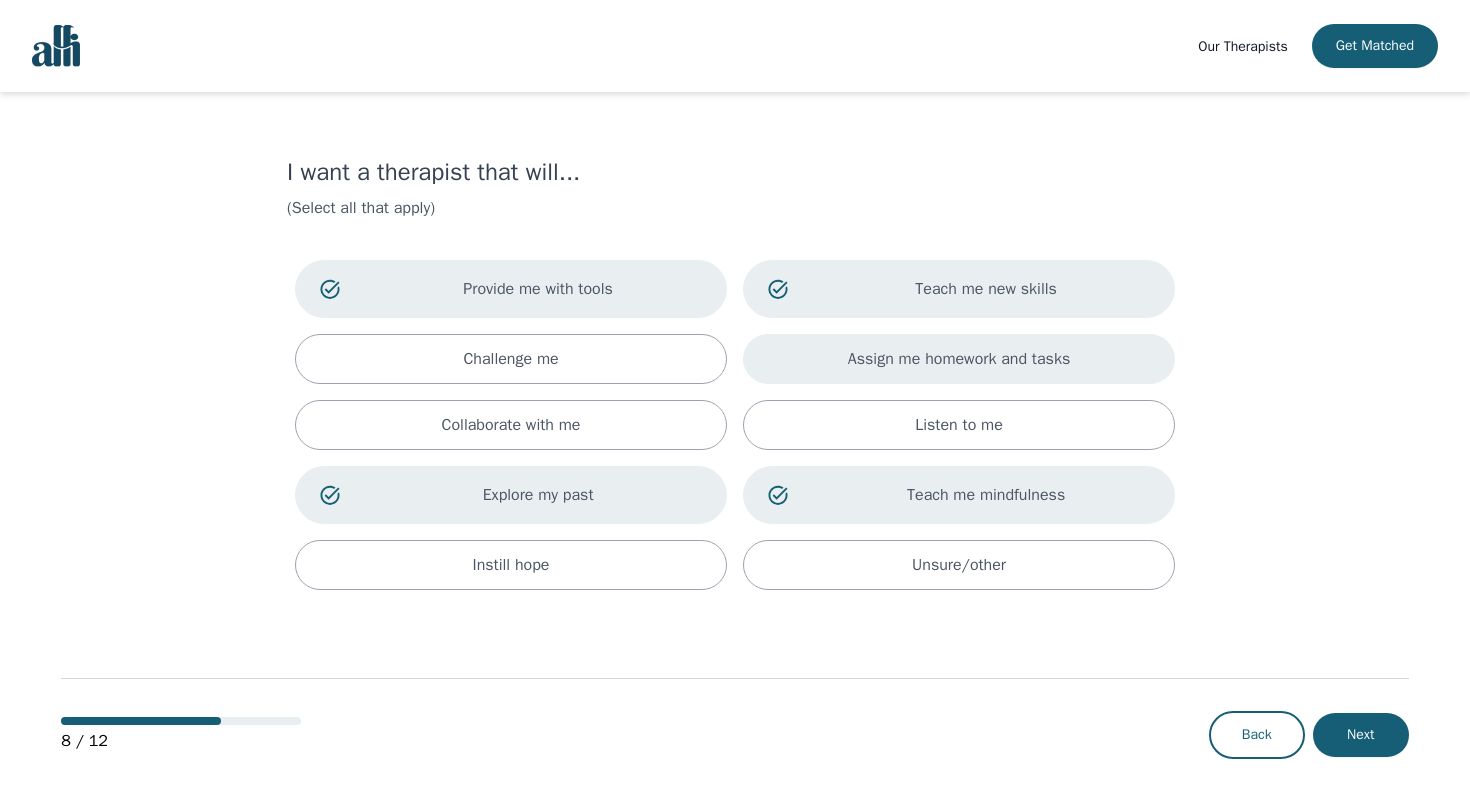 click on "Assign me homework and tasks" at bounding box center [959, 359] 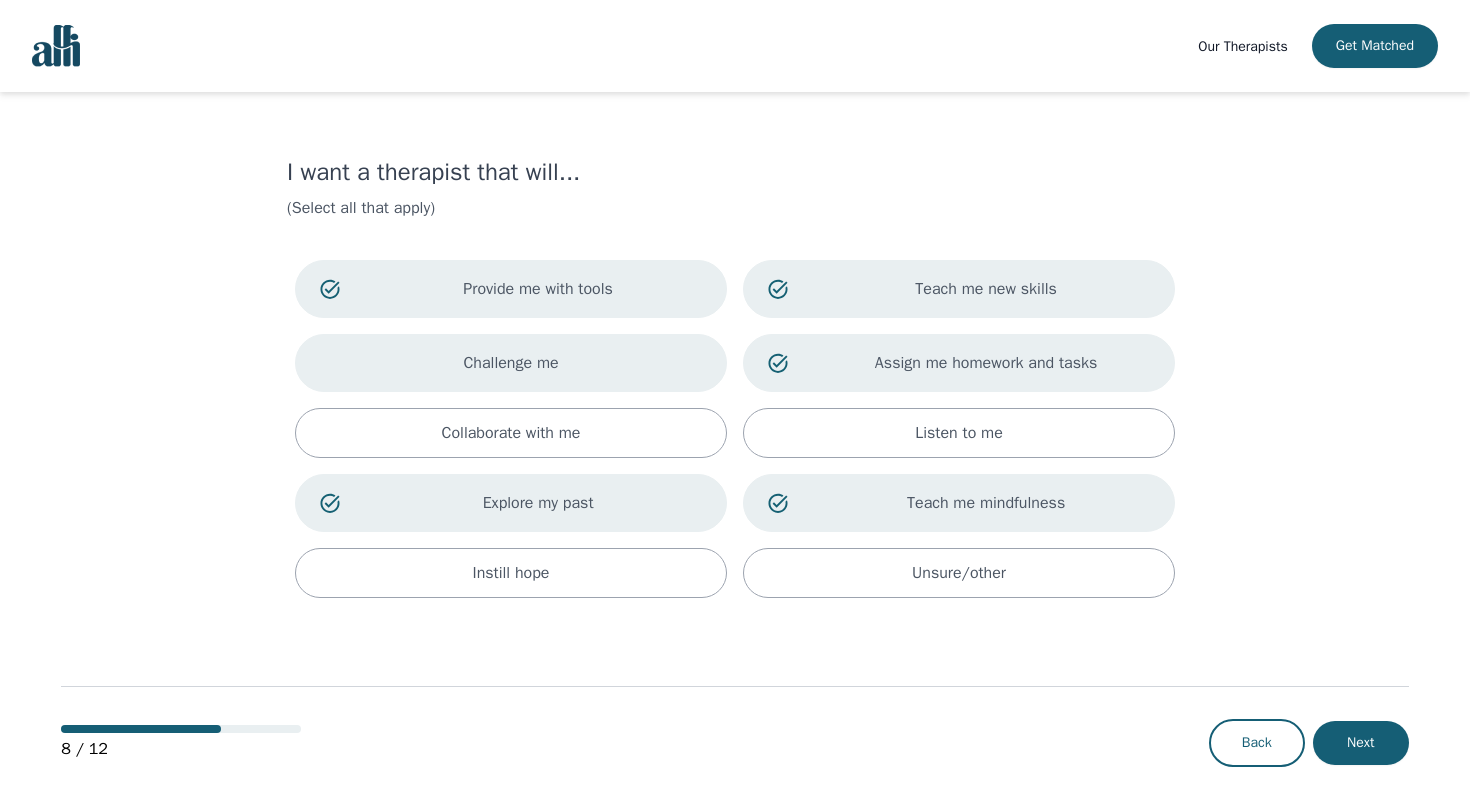 click on "Challenge me" at bounding box center (511, 363) 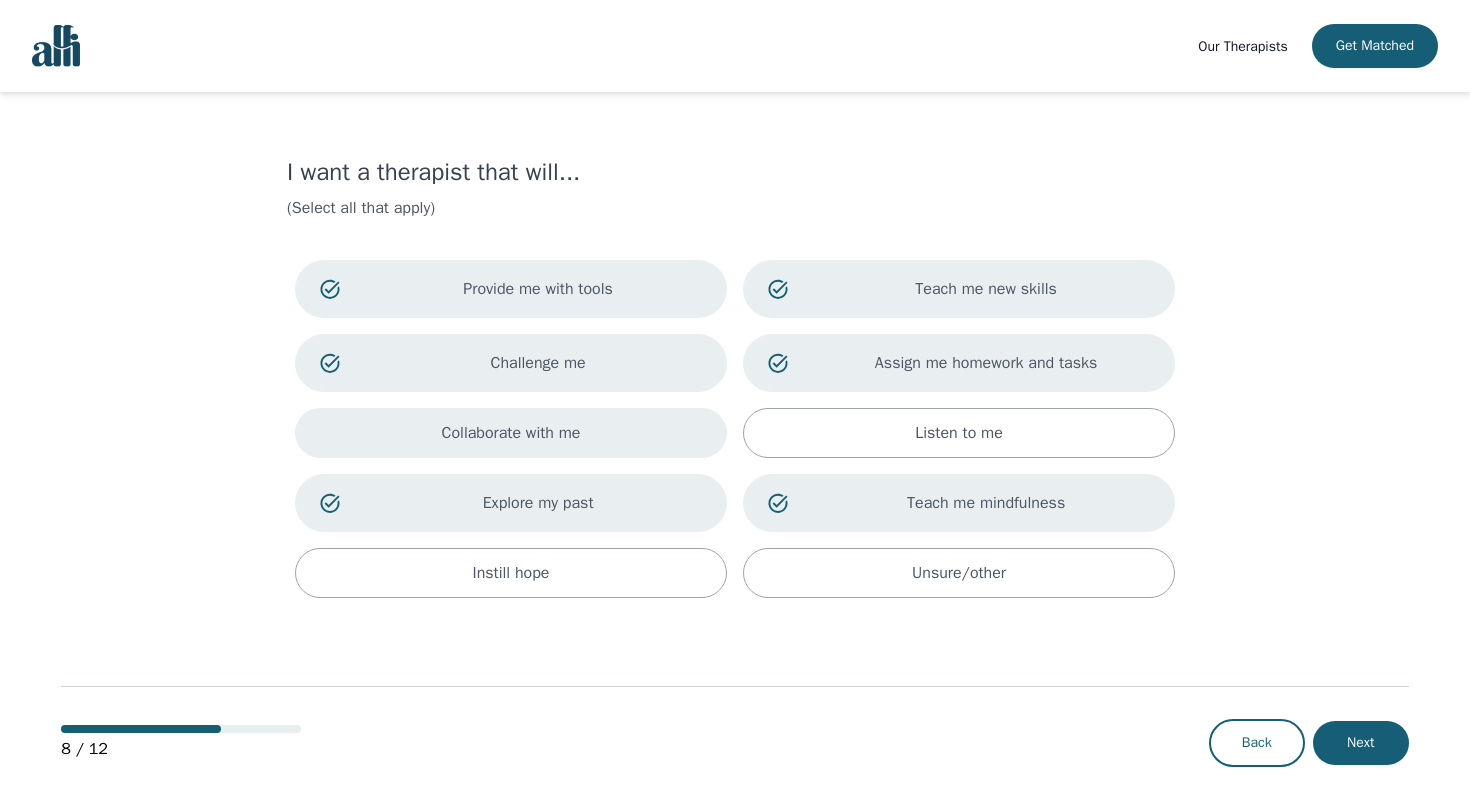 click on "Collaborate with me" at bounding box center (511, 433) 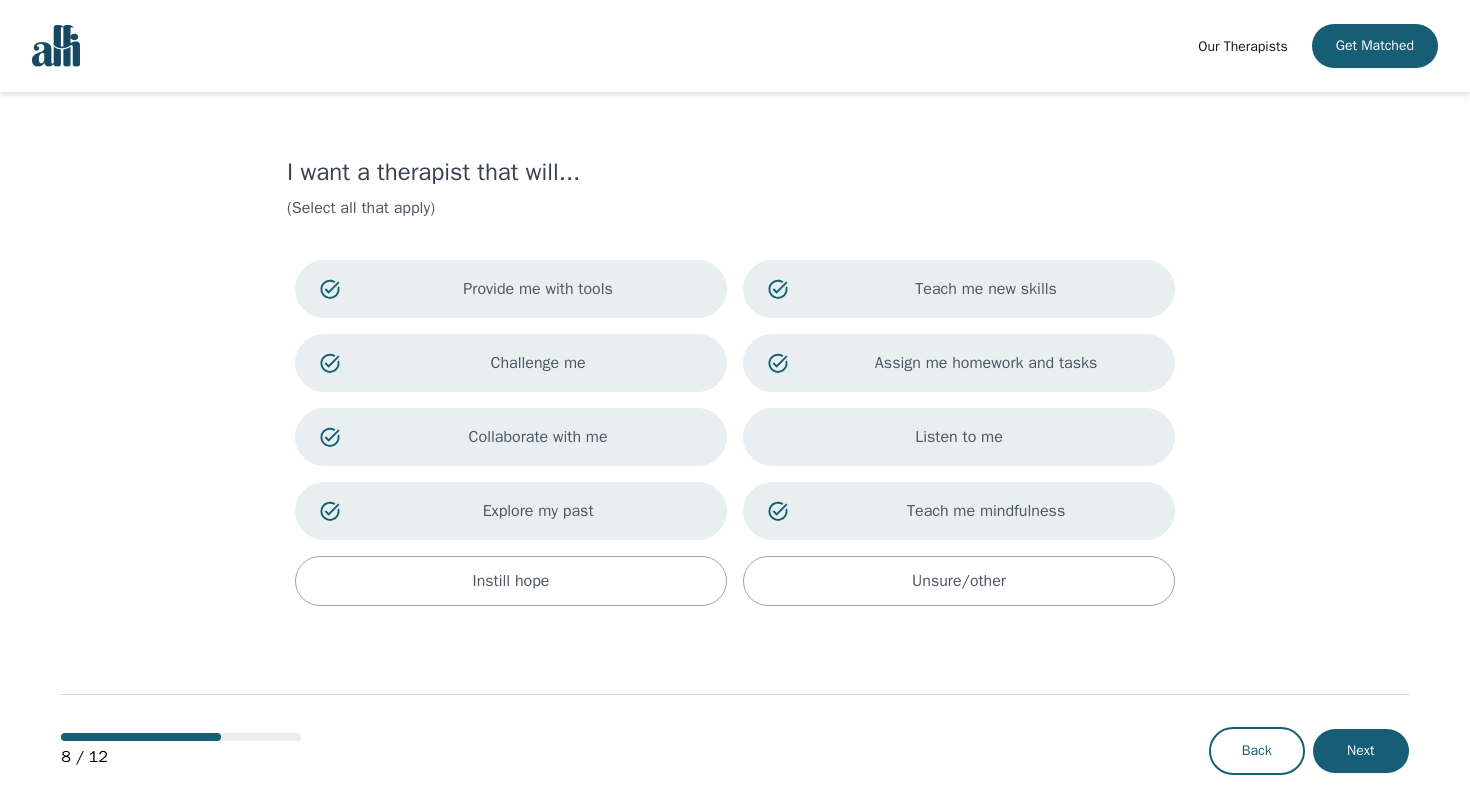 click on "Listen to me" at bounding box center [959, 437] 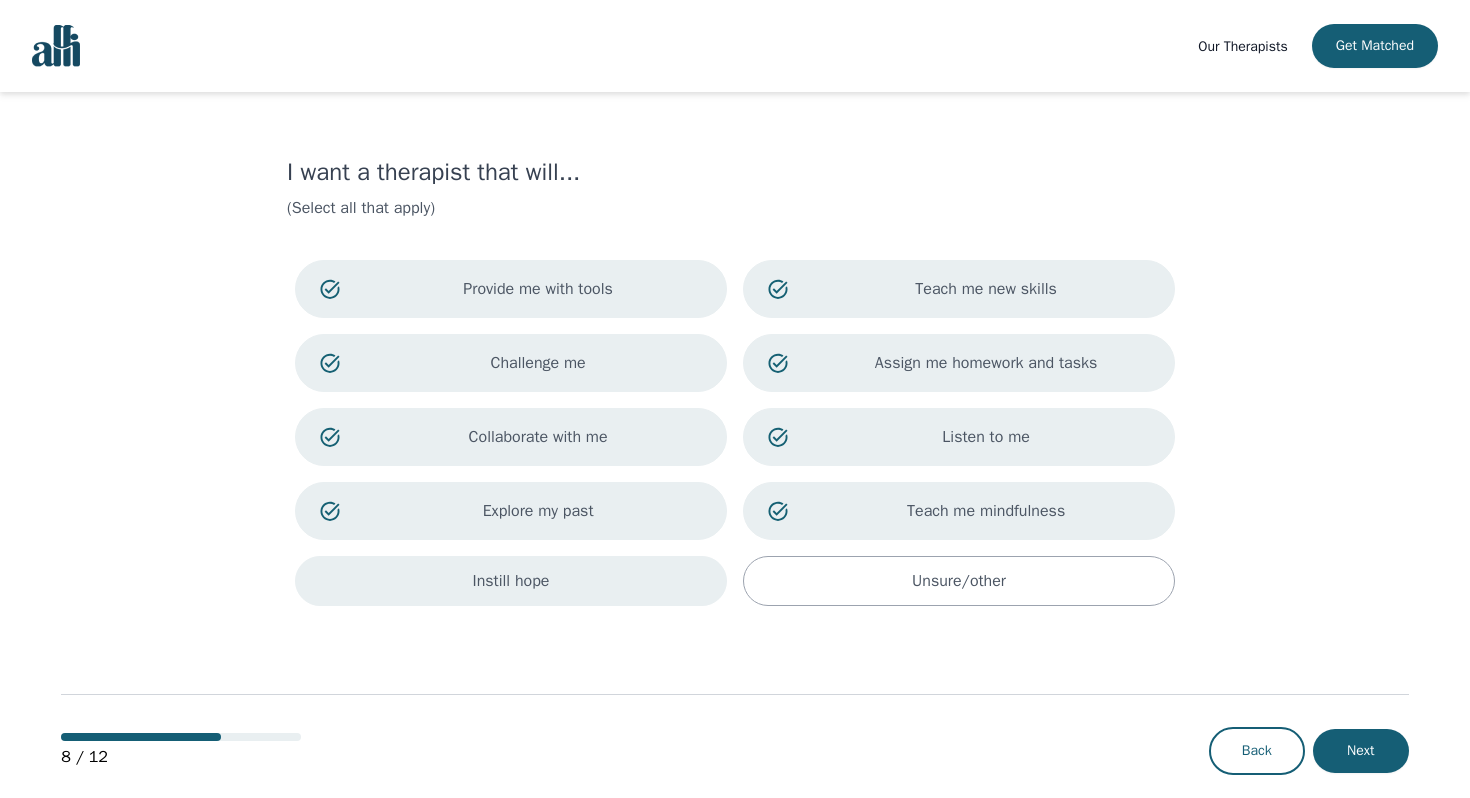 click on "Instill hope" at bounding box center [511, 581] 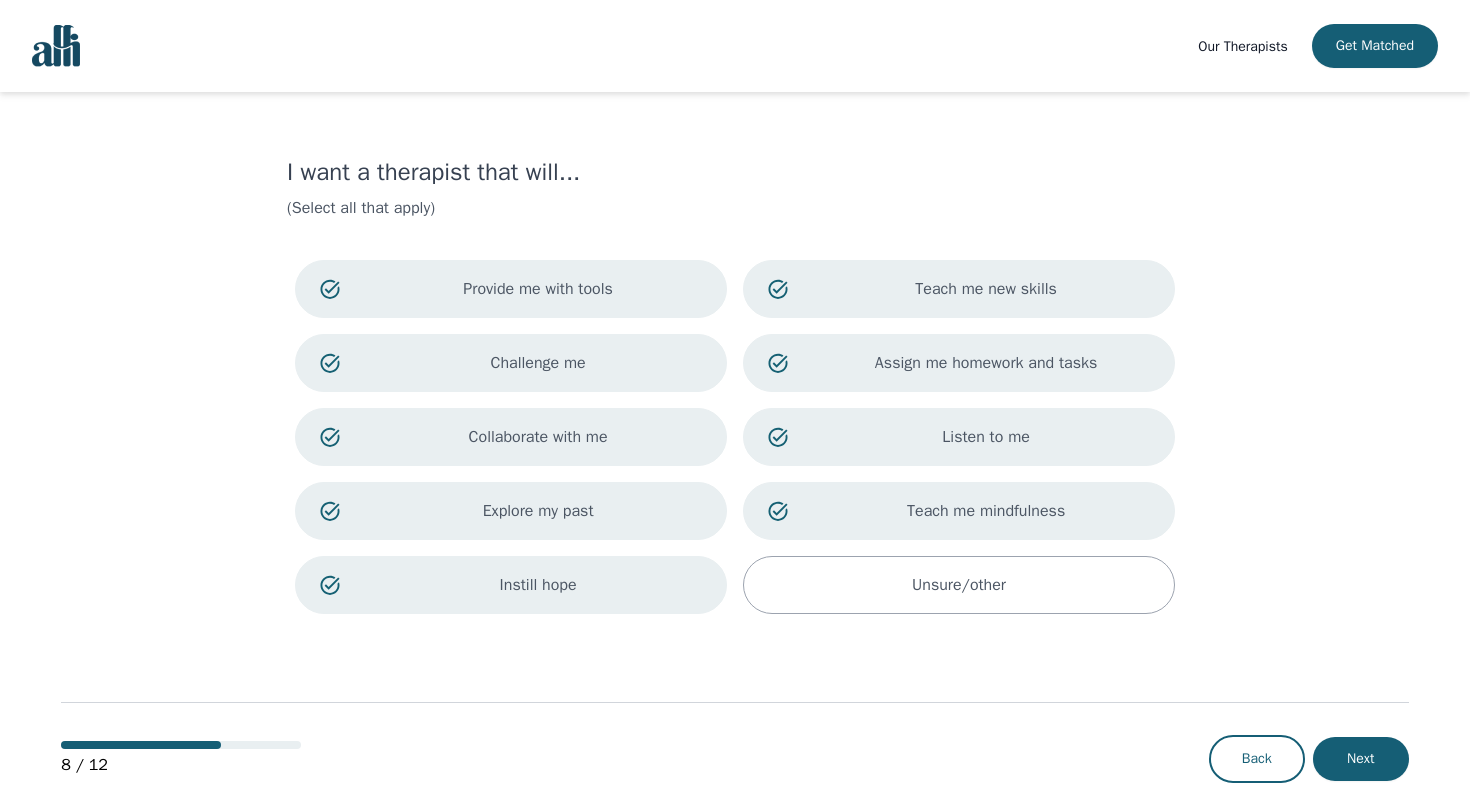 click on "Instill hope" at bounding box center (511, 585) 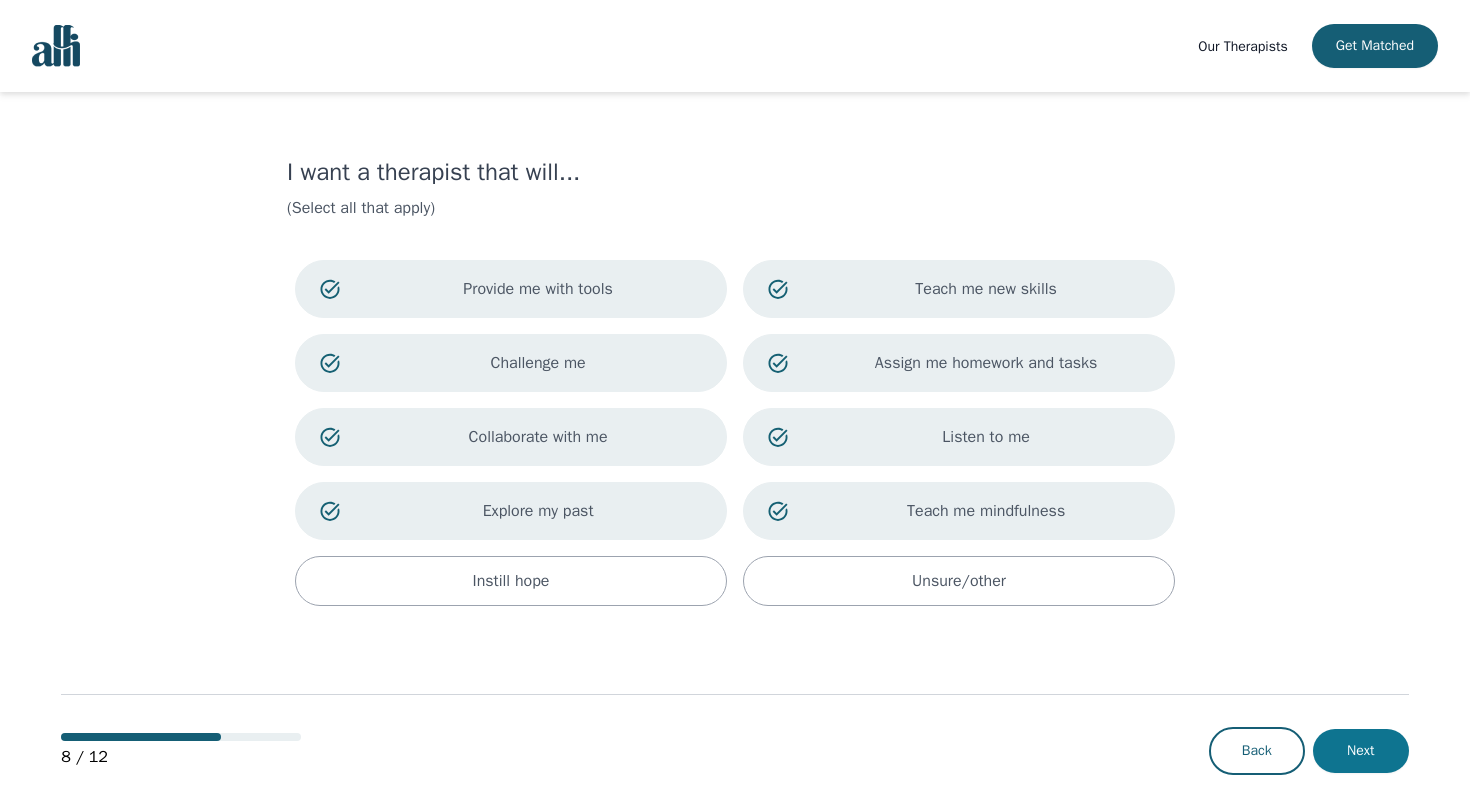 click on "Next" at bounding box center [1361, 751] 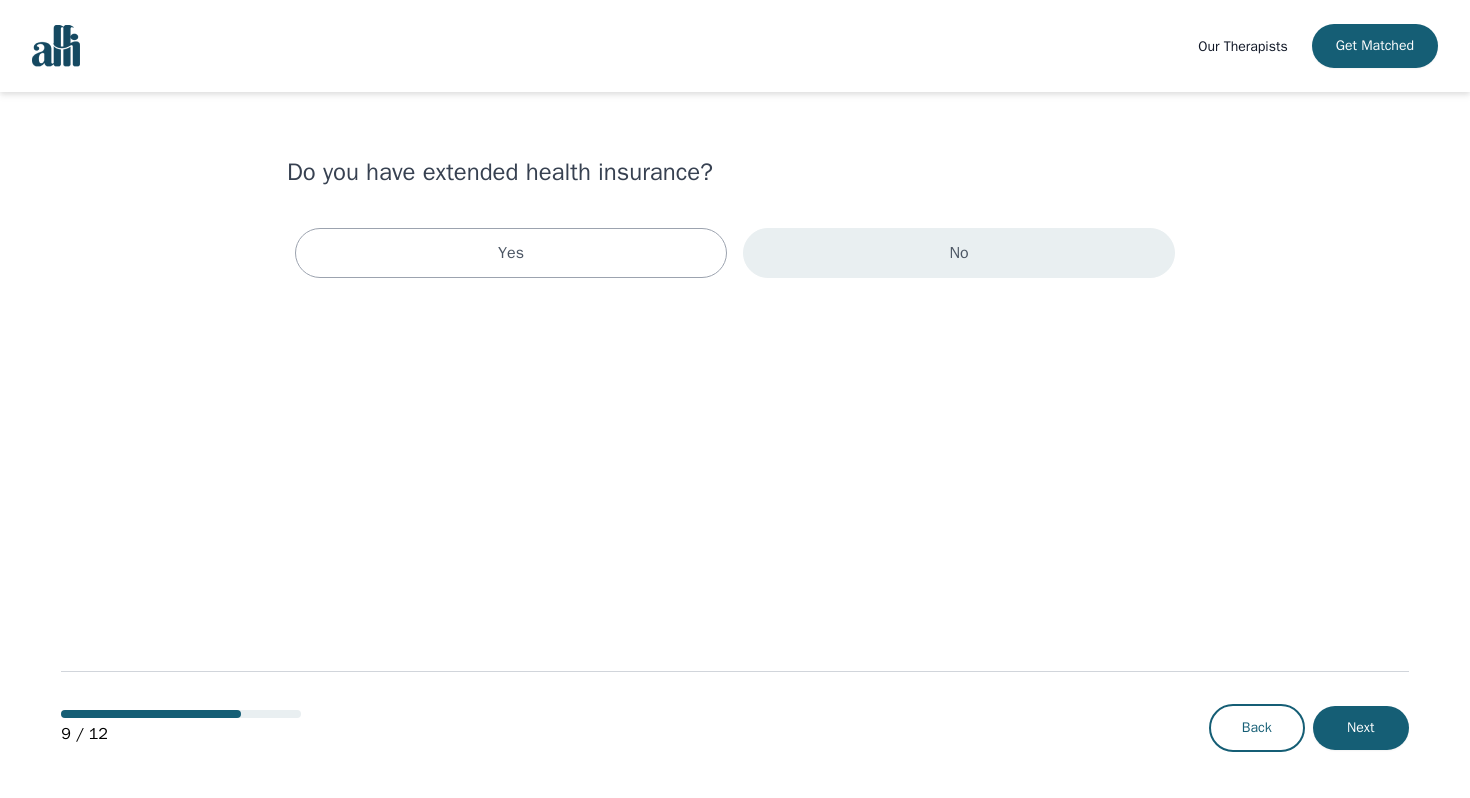 click on "No" at bounding box center [959, 253] 